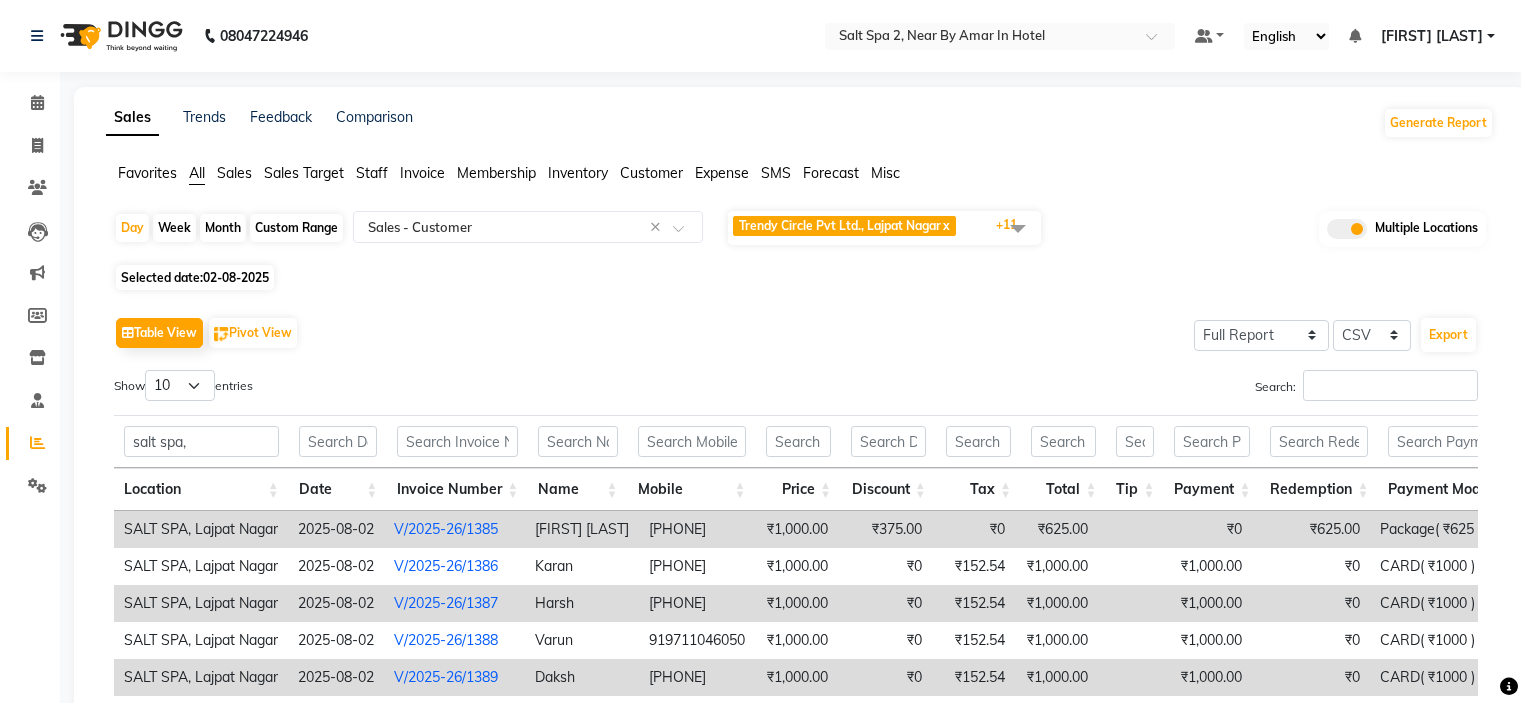 select on "full_report" 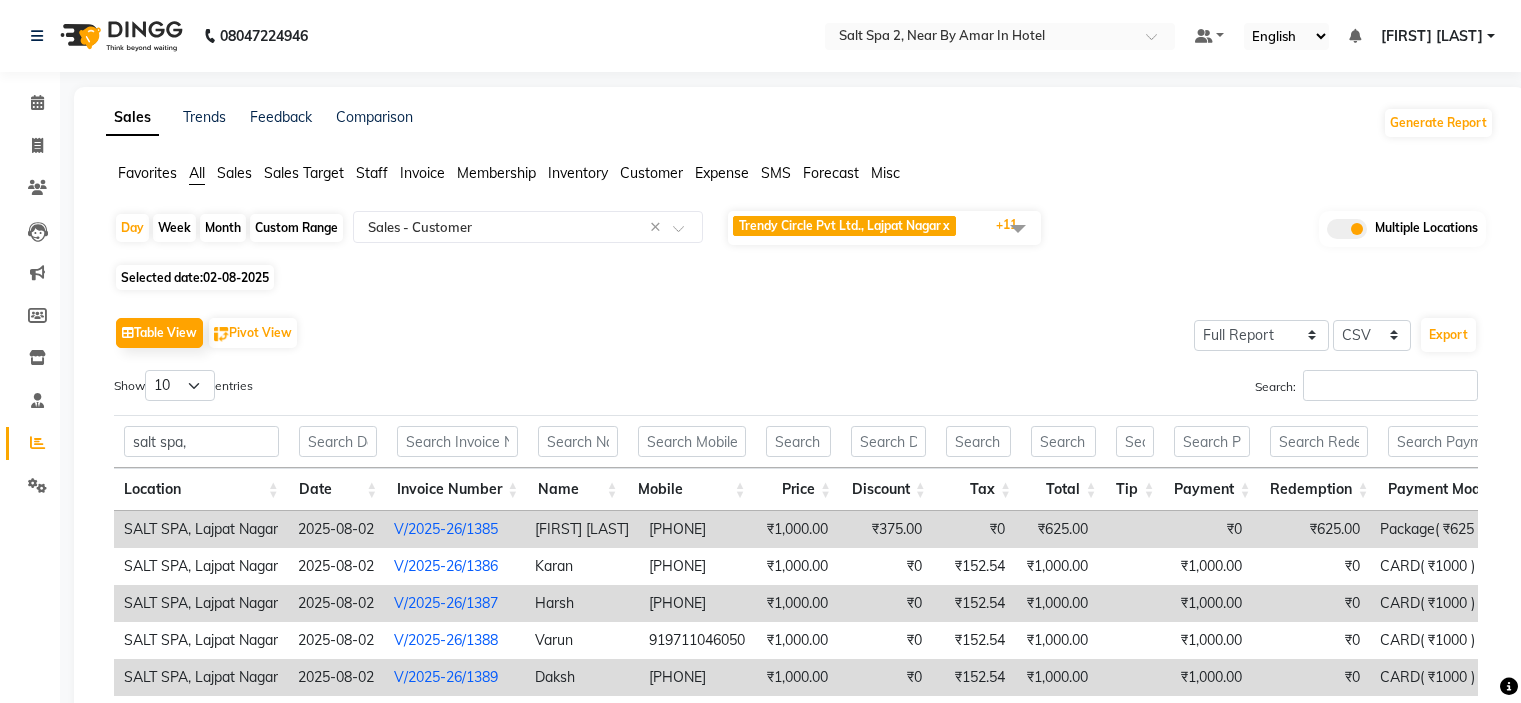 scroll, scrollTop: 125, scrollLeft: 0, axis: vertical 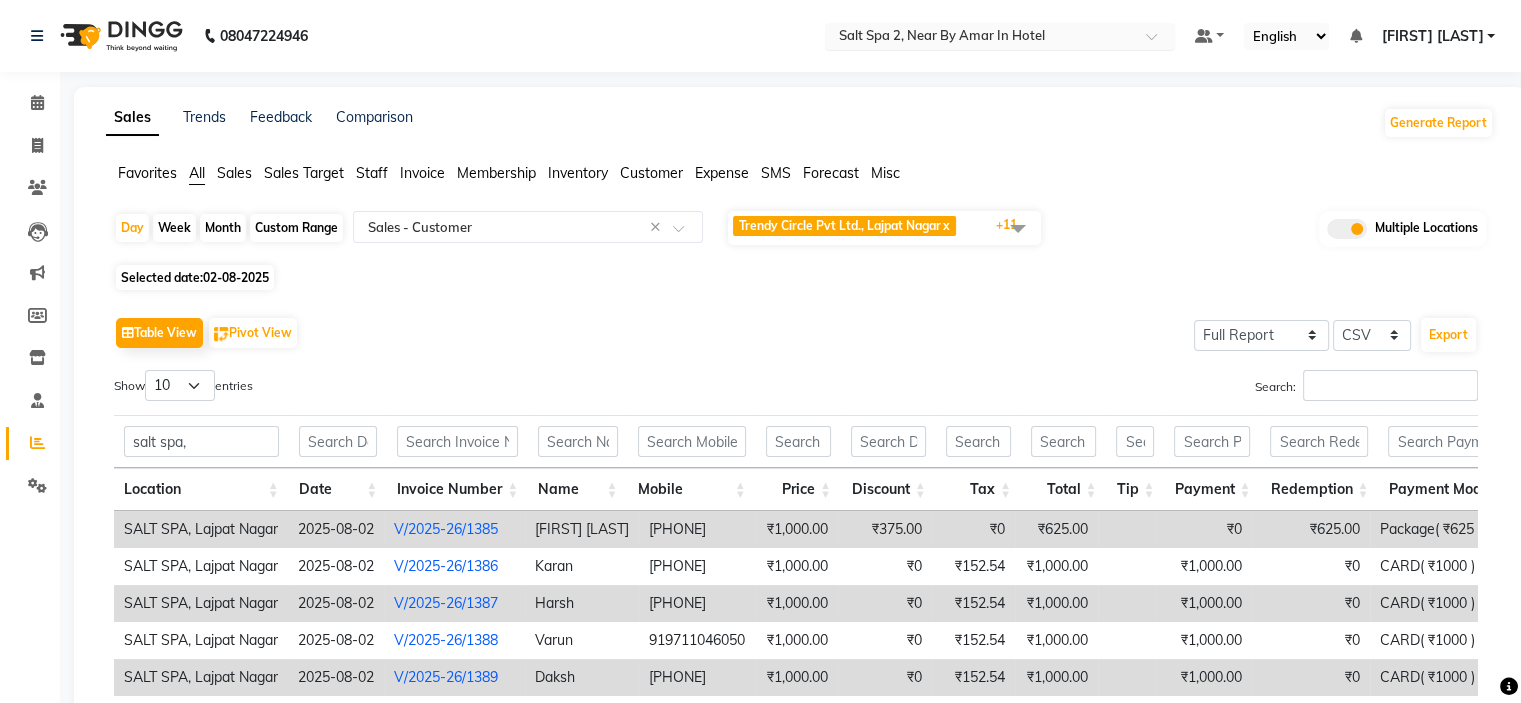 click at bounding box center (980, 38) 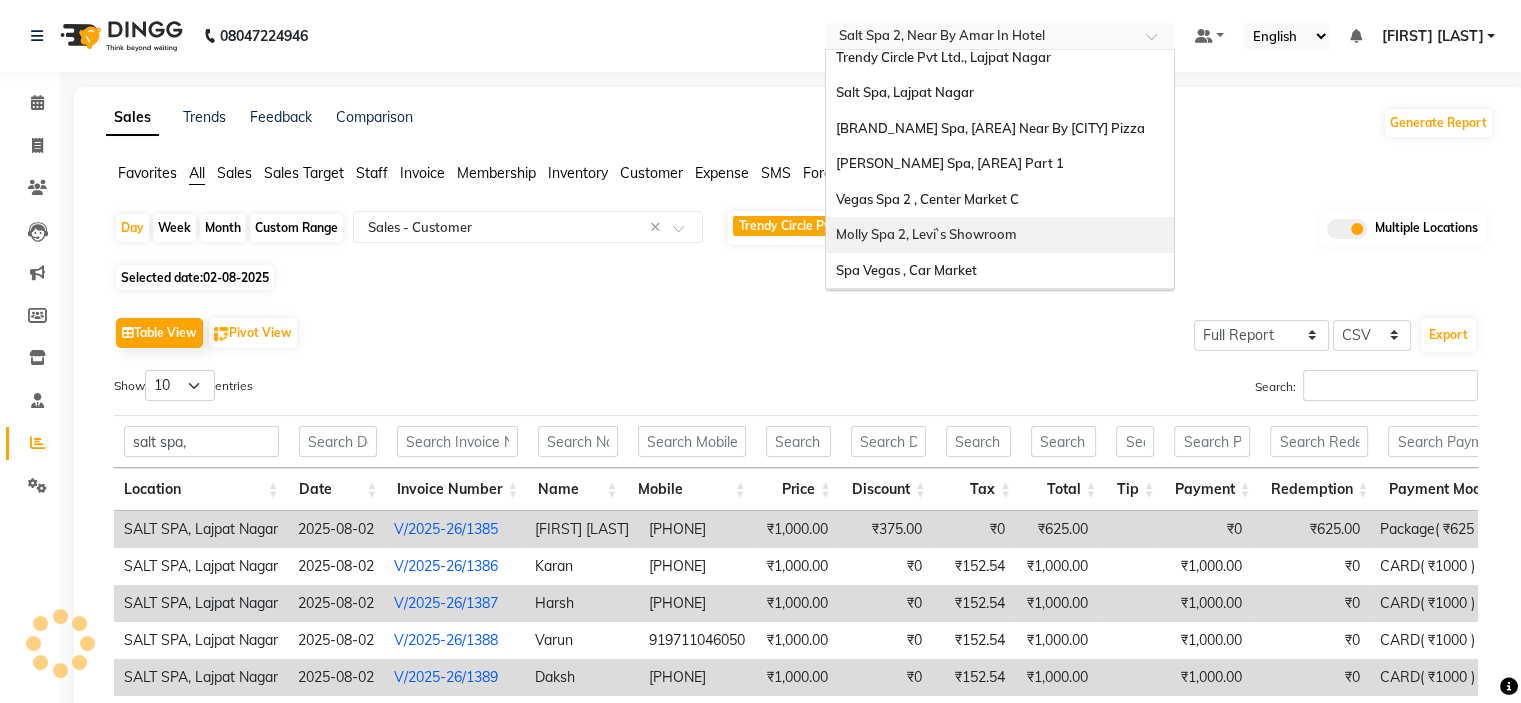 scroll, scrollTop: 0, scrollLeft: 0, axis: both 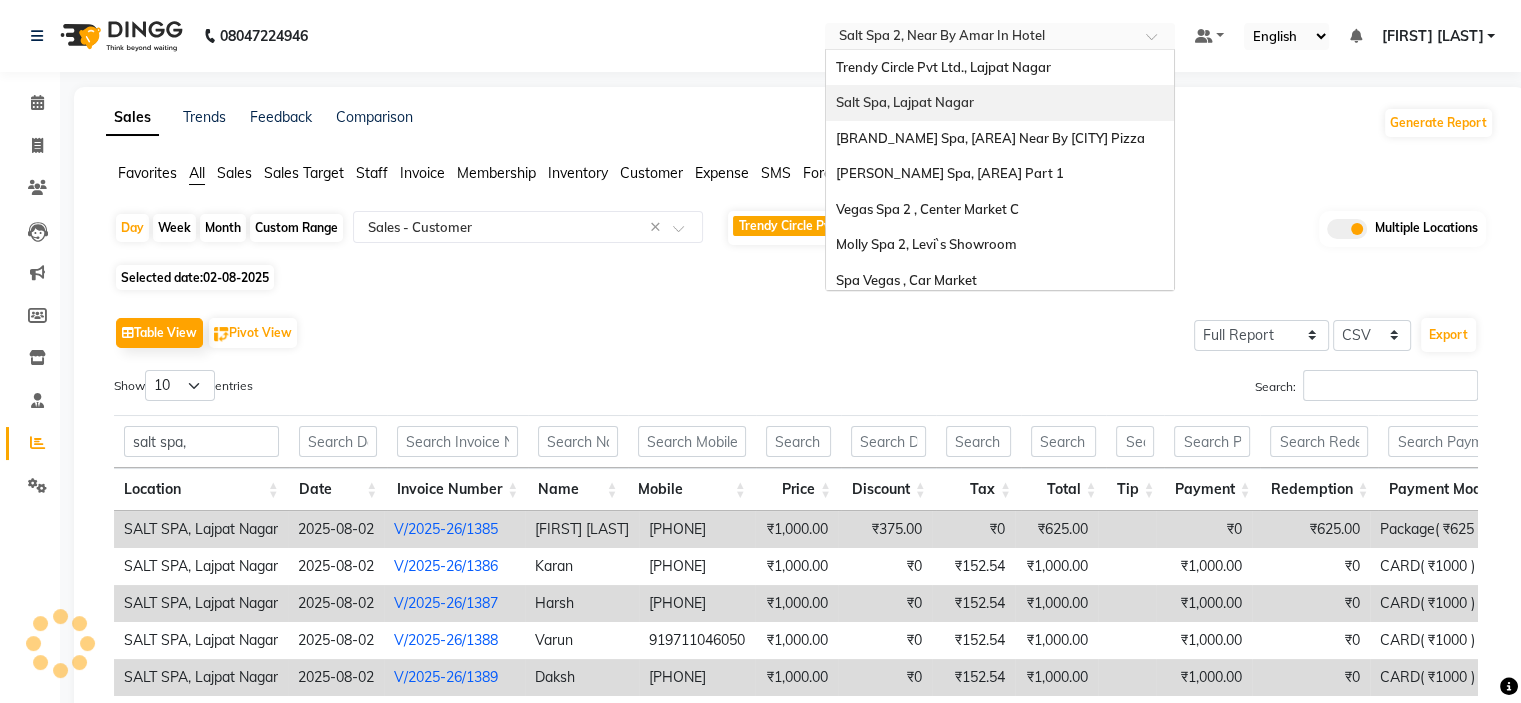 click on "Salt Spa, Lajpat Nagar" at bounding box center [1000, 103] 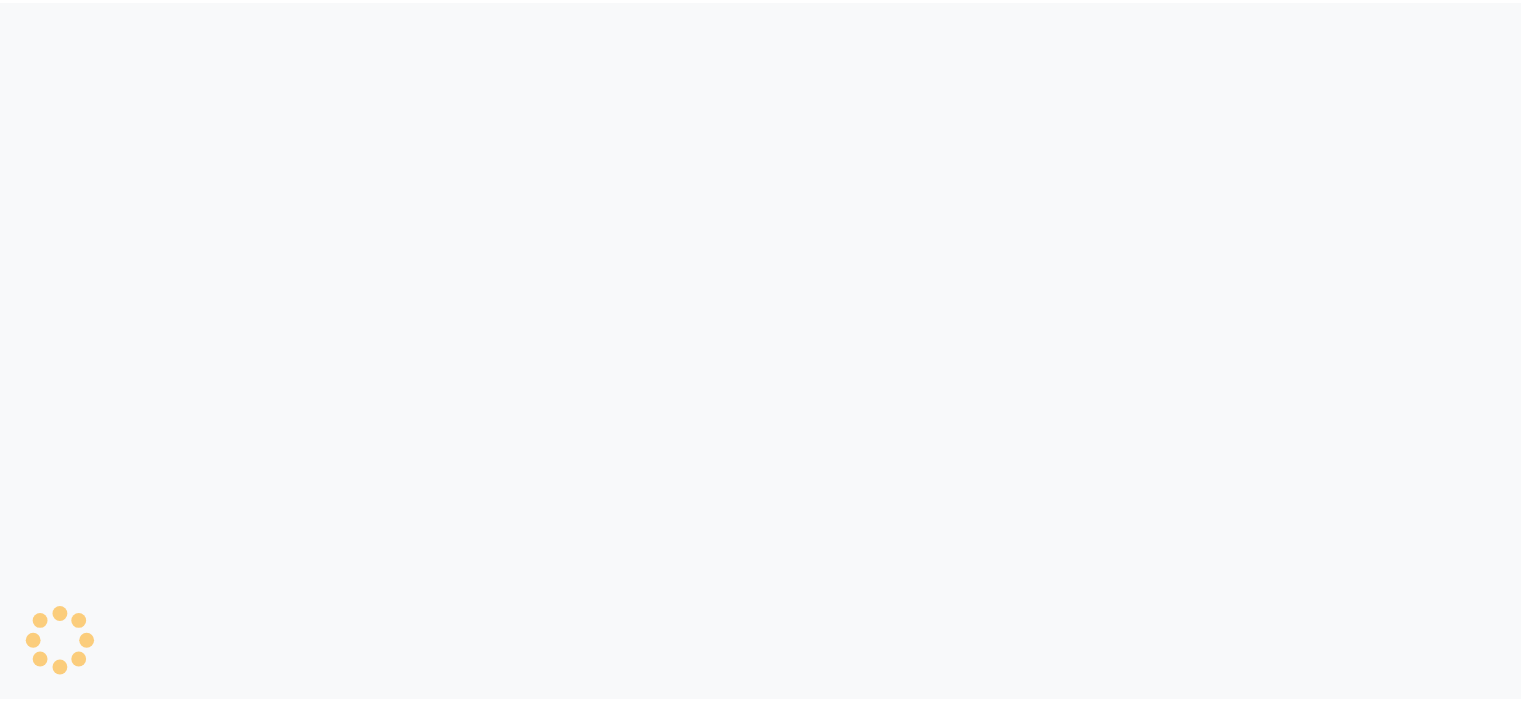 scroll, scrollTop: 0, scrollLeft: 0, axis: both 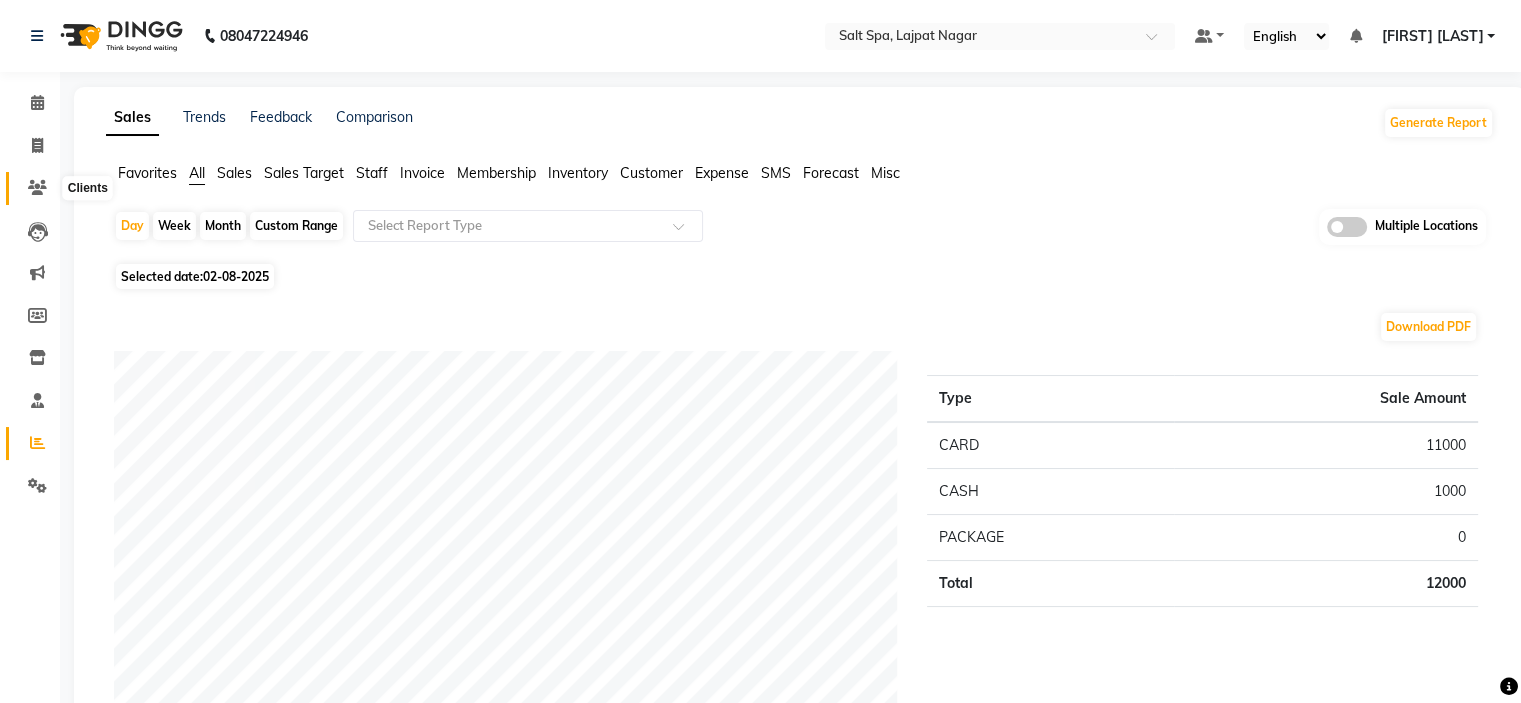 click 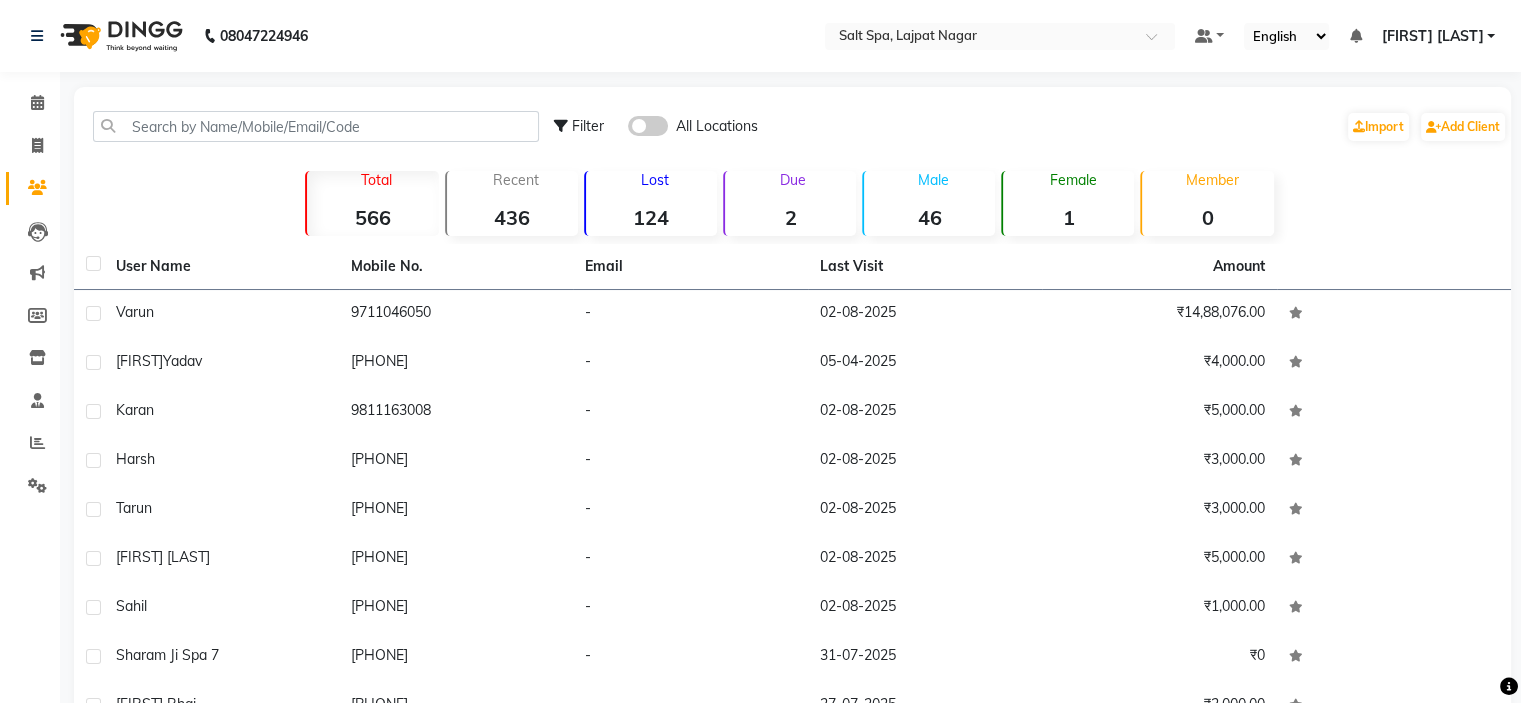 click 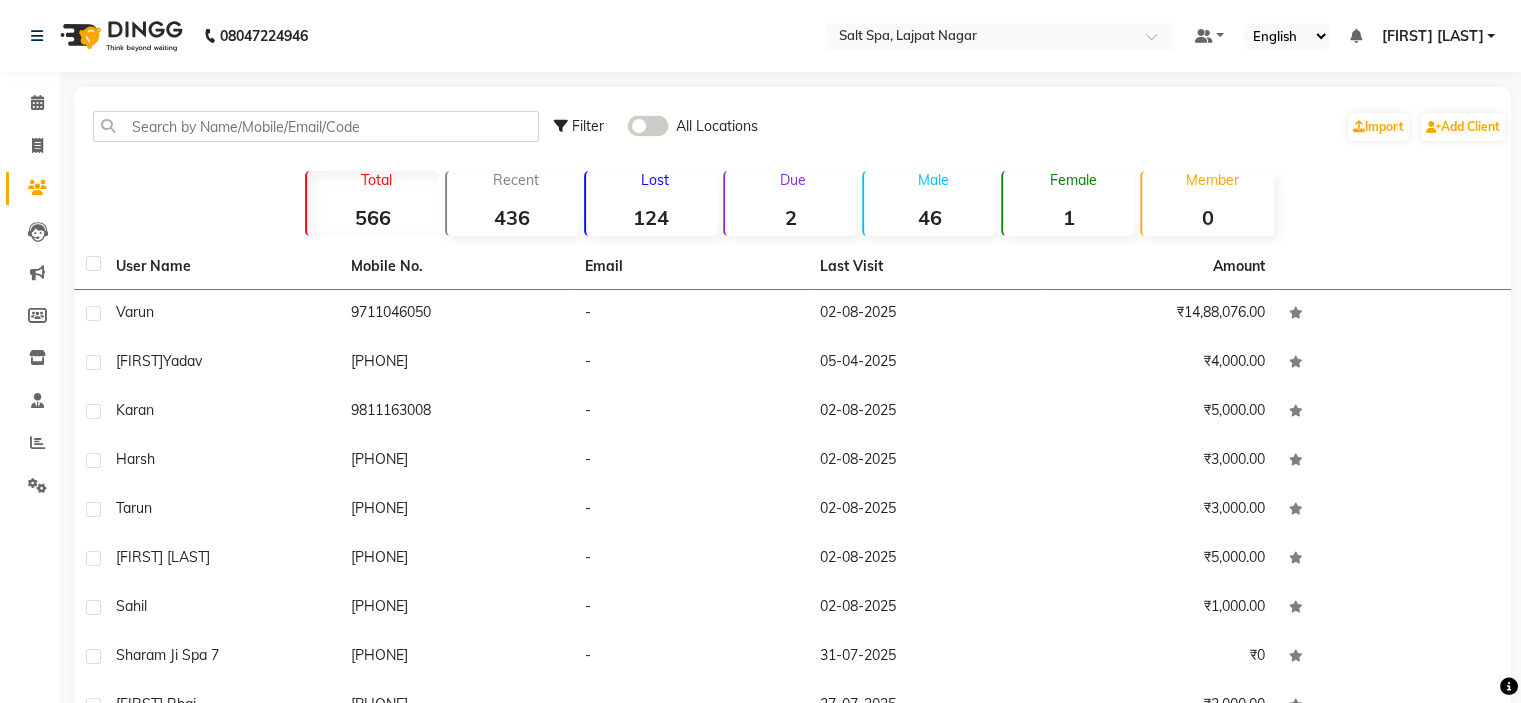 click 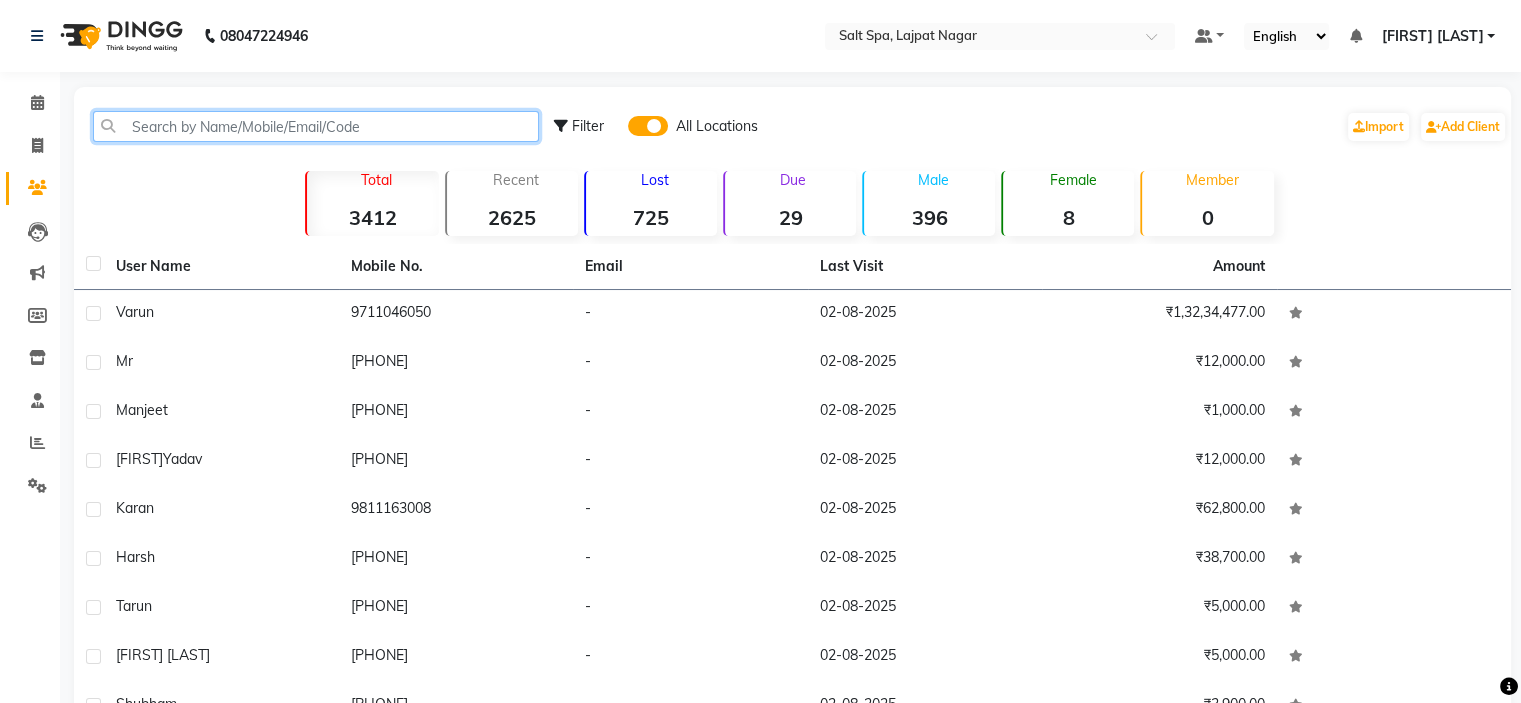 click 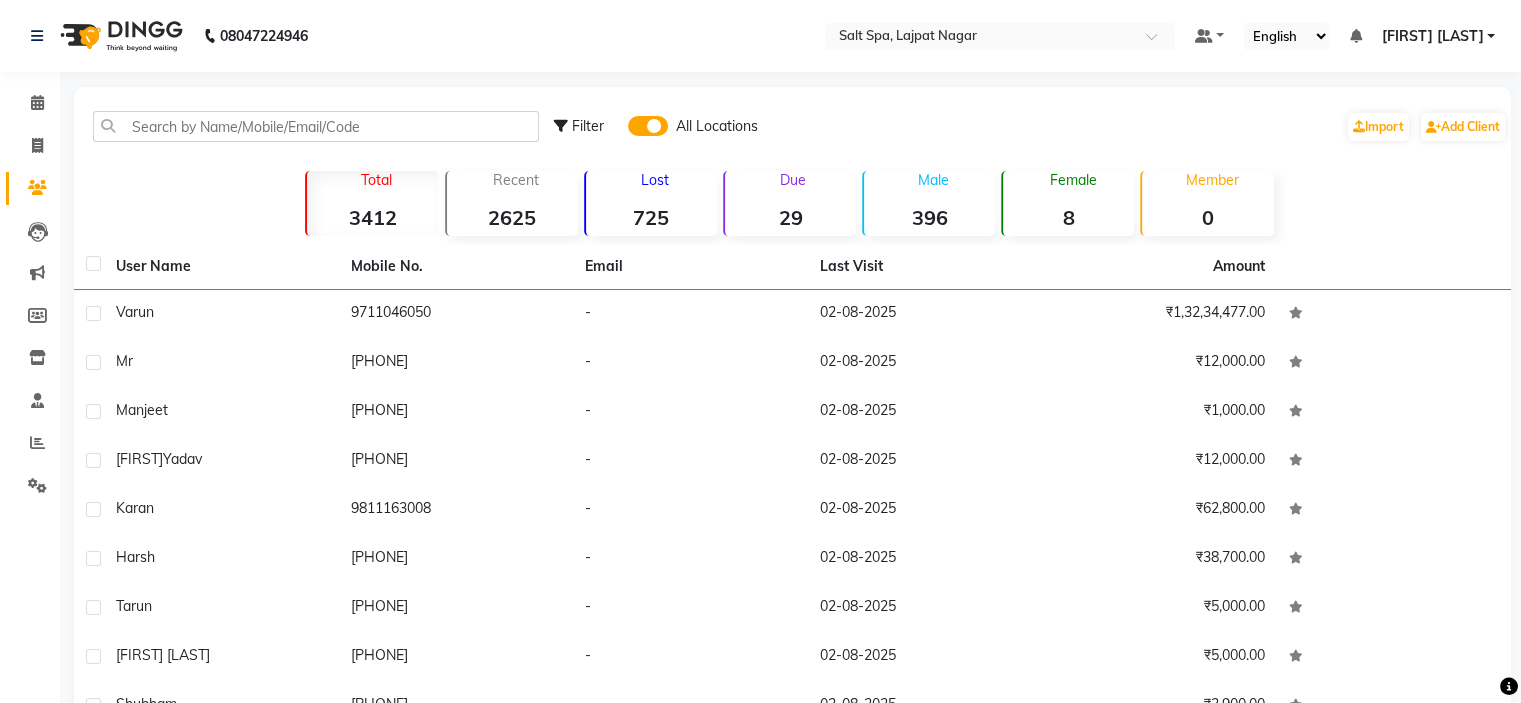 click on "Filter All Locations  Import   Add Client" 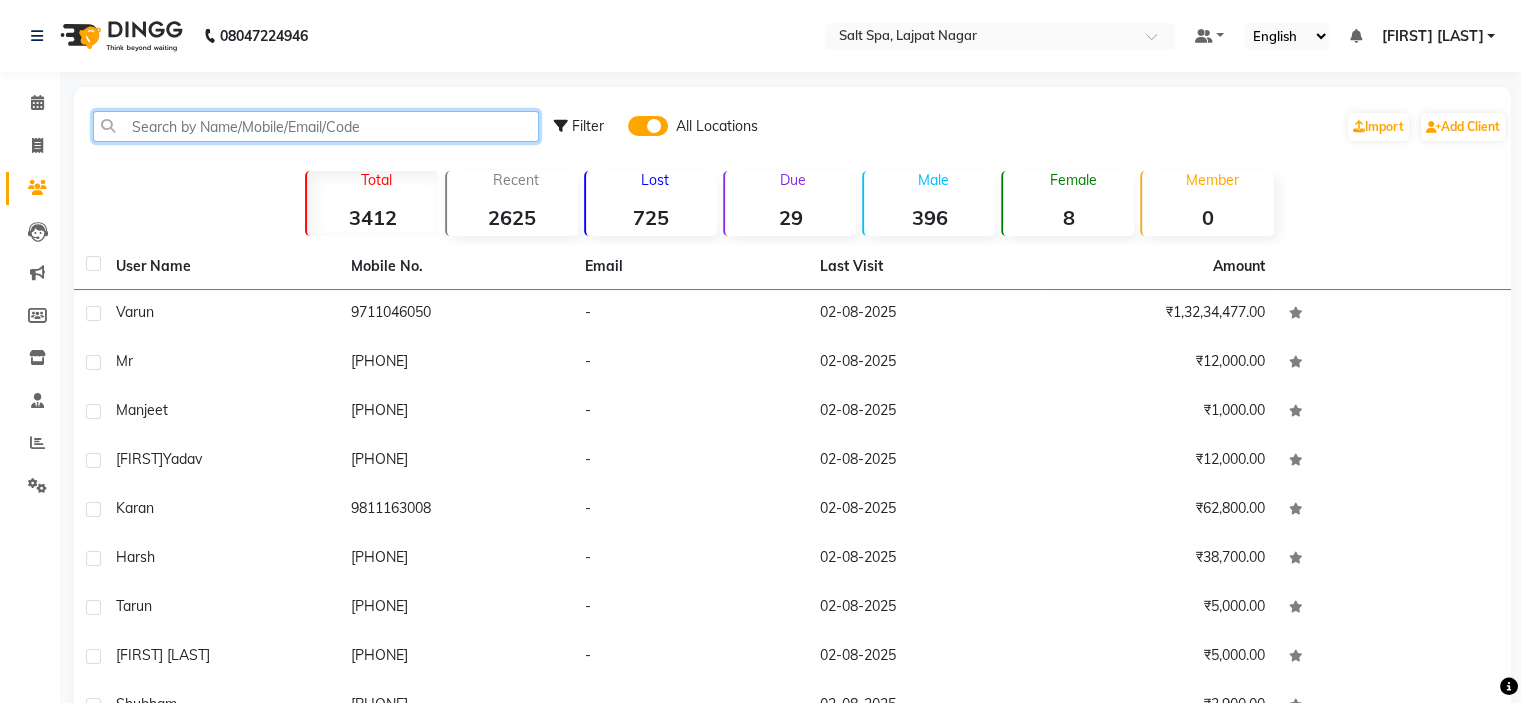 click 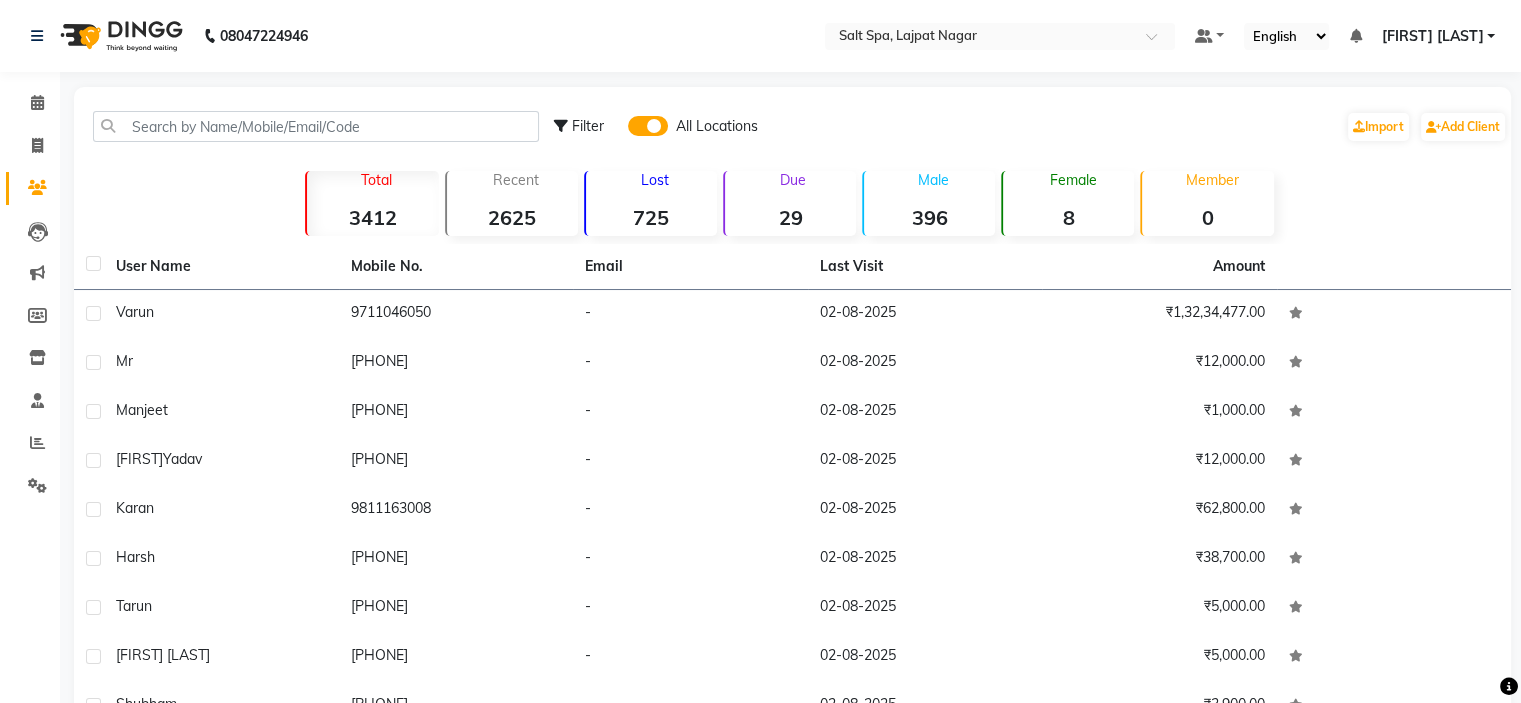 click on "Filter All Locations  Import   Add Client" 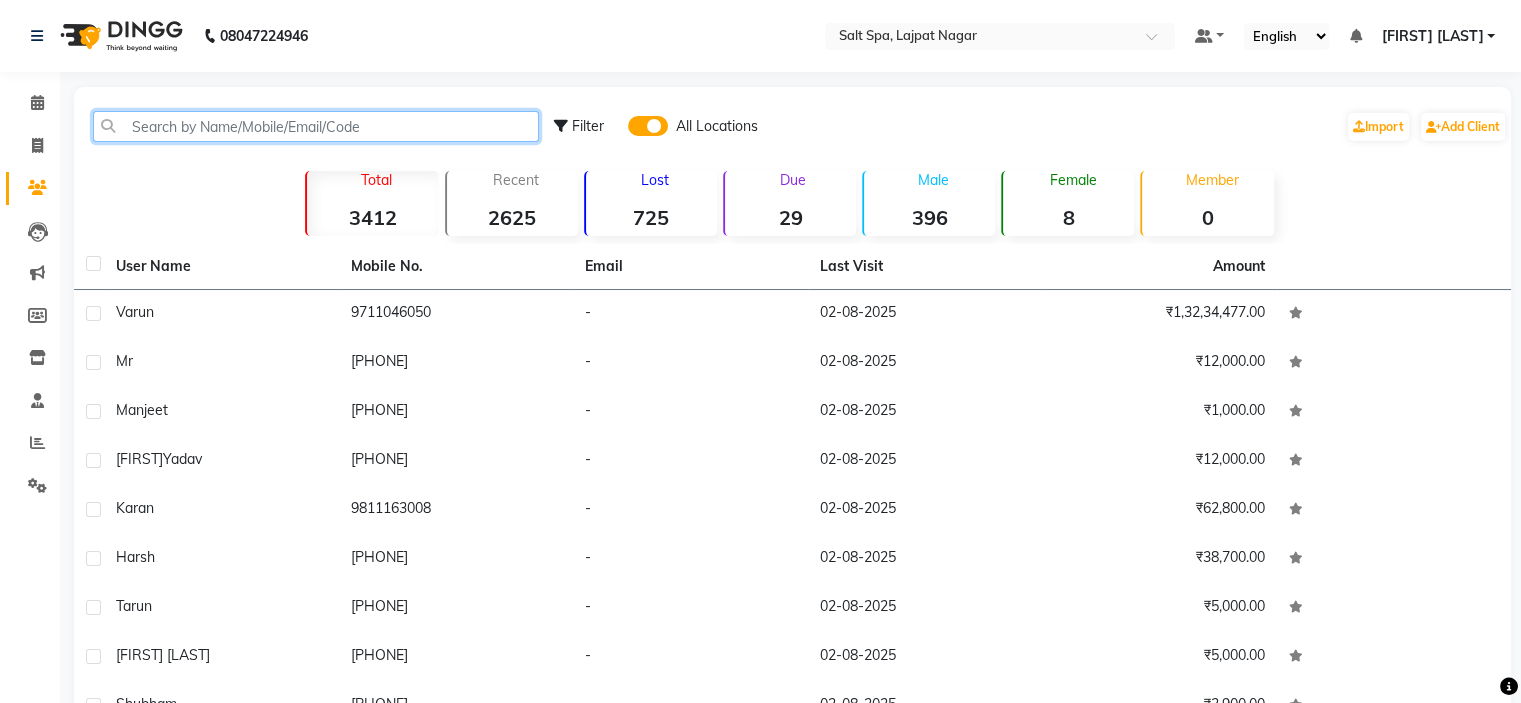click 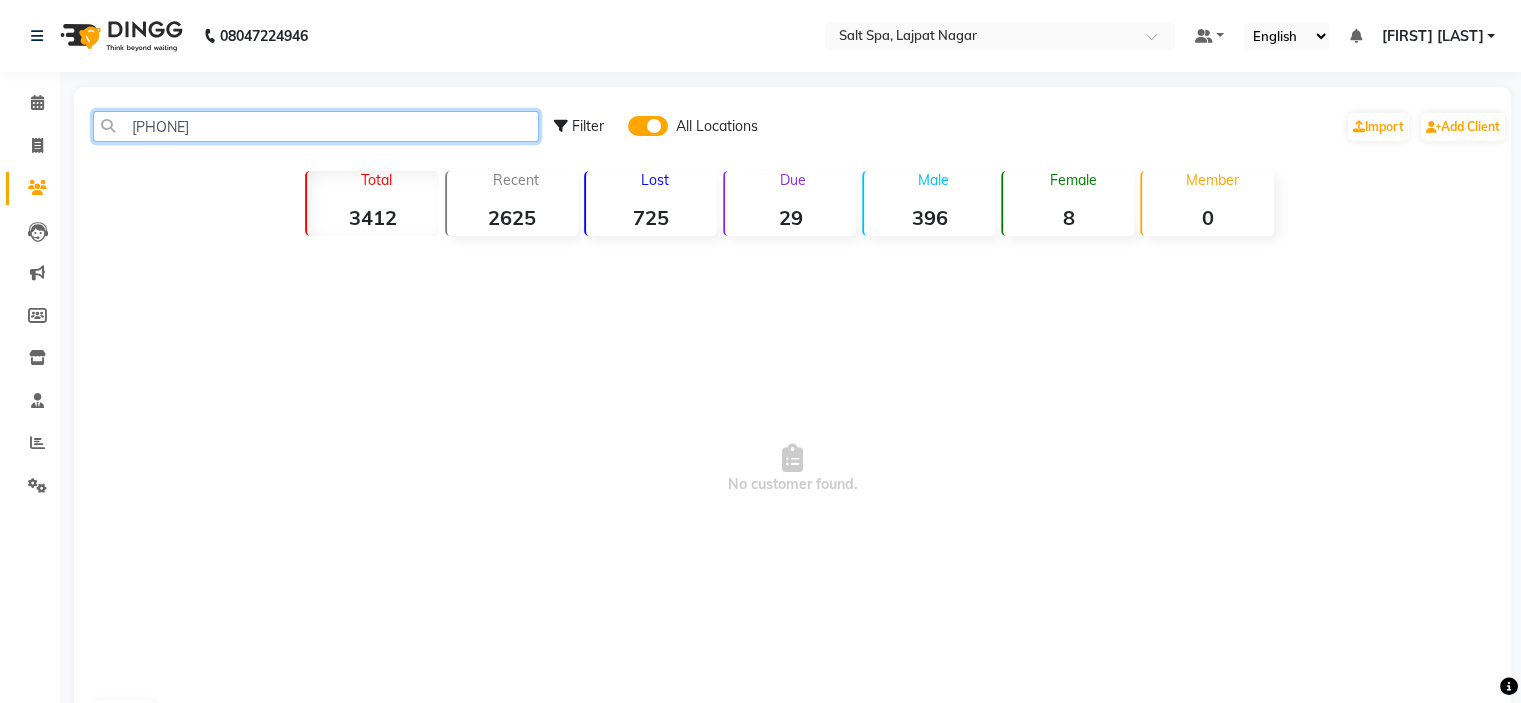 click on "9999195809" 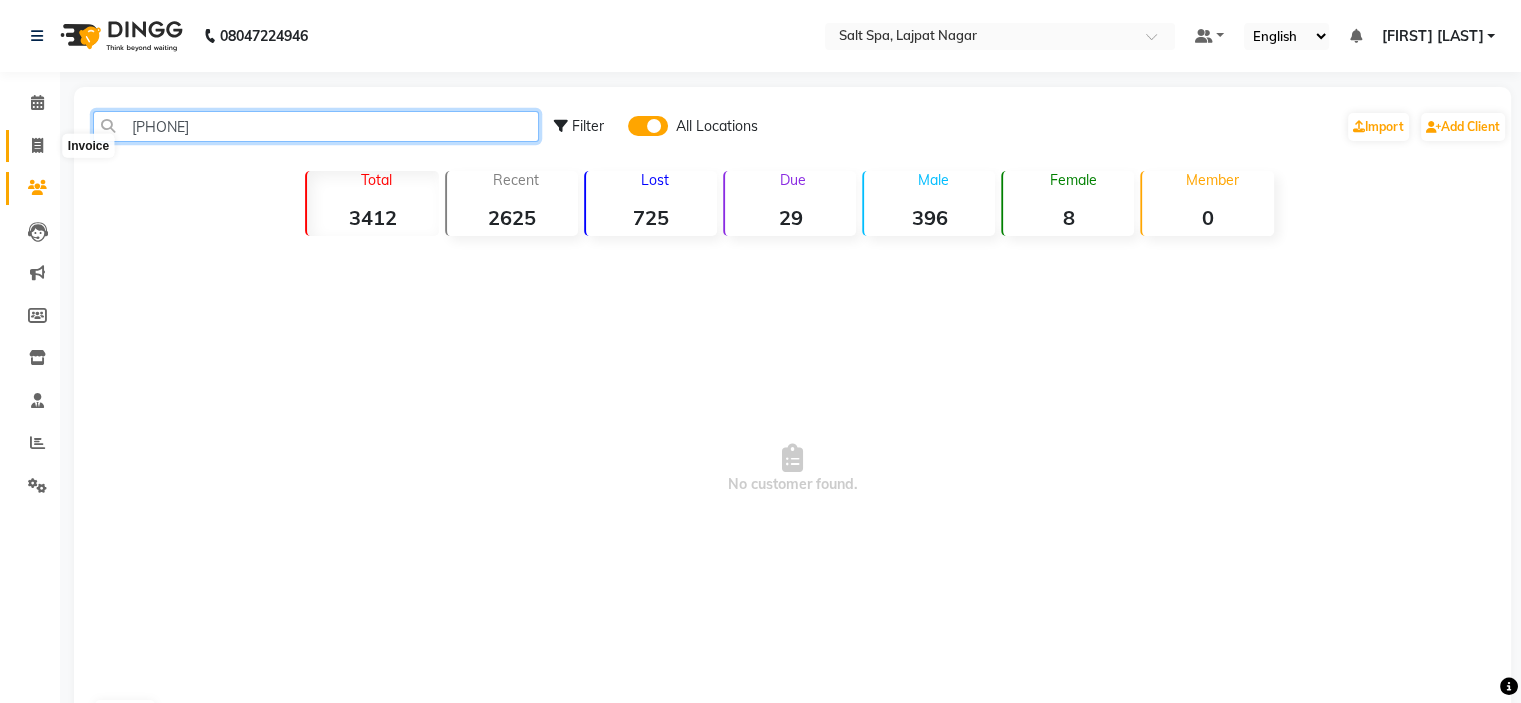 type on "9999195809" 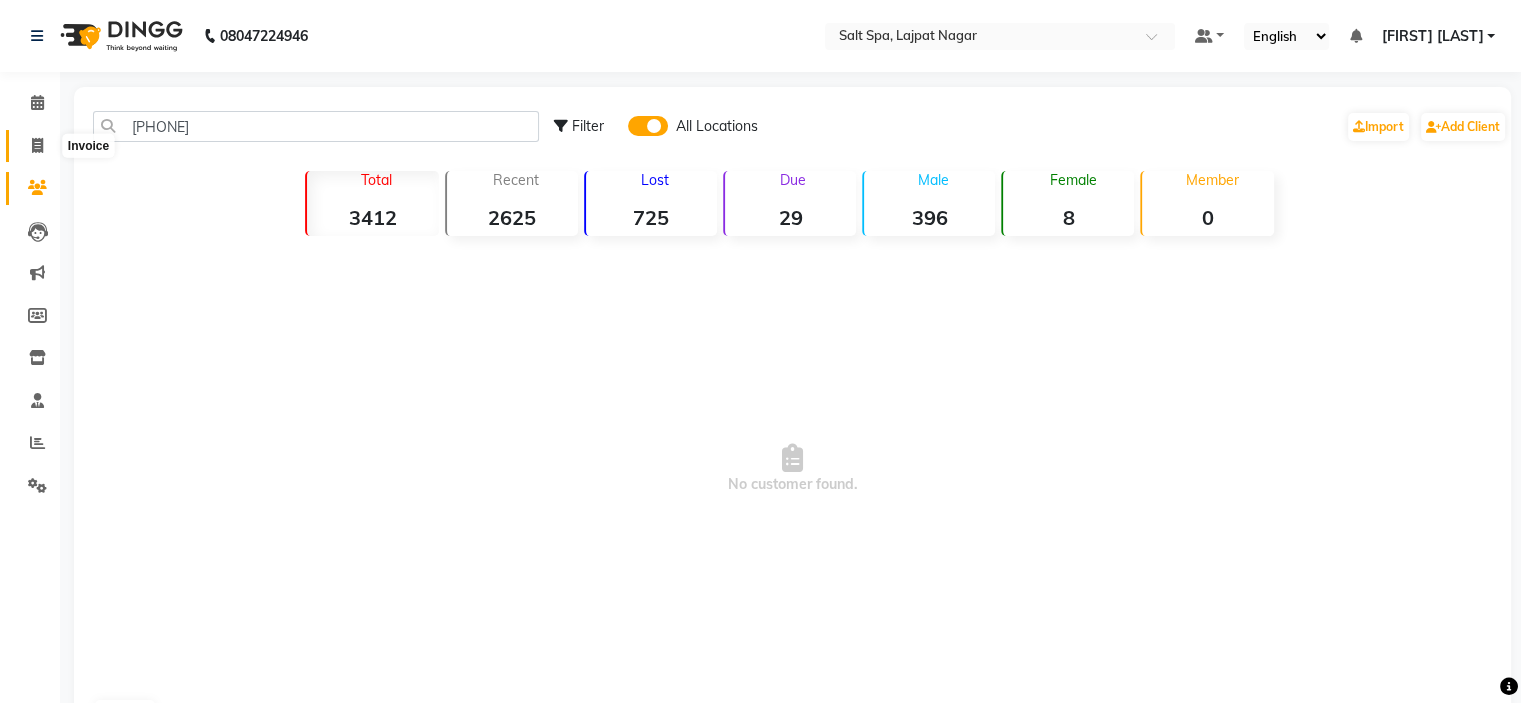 click 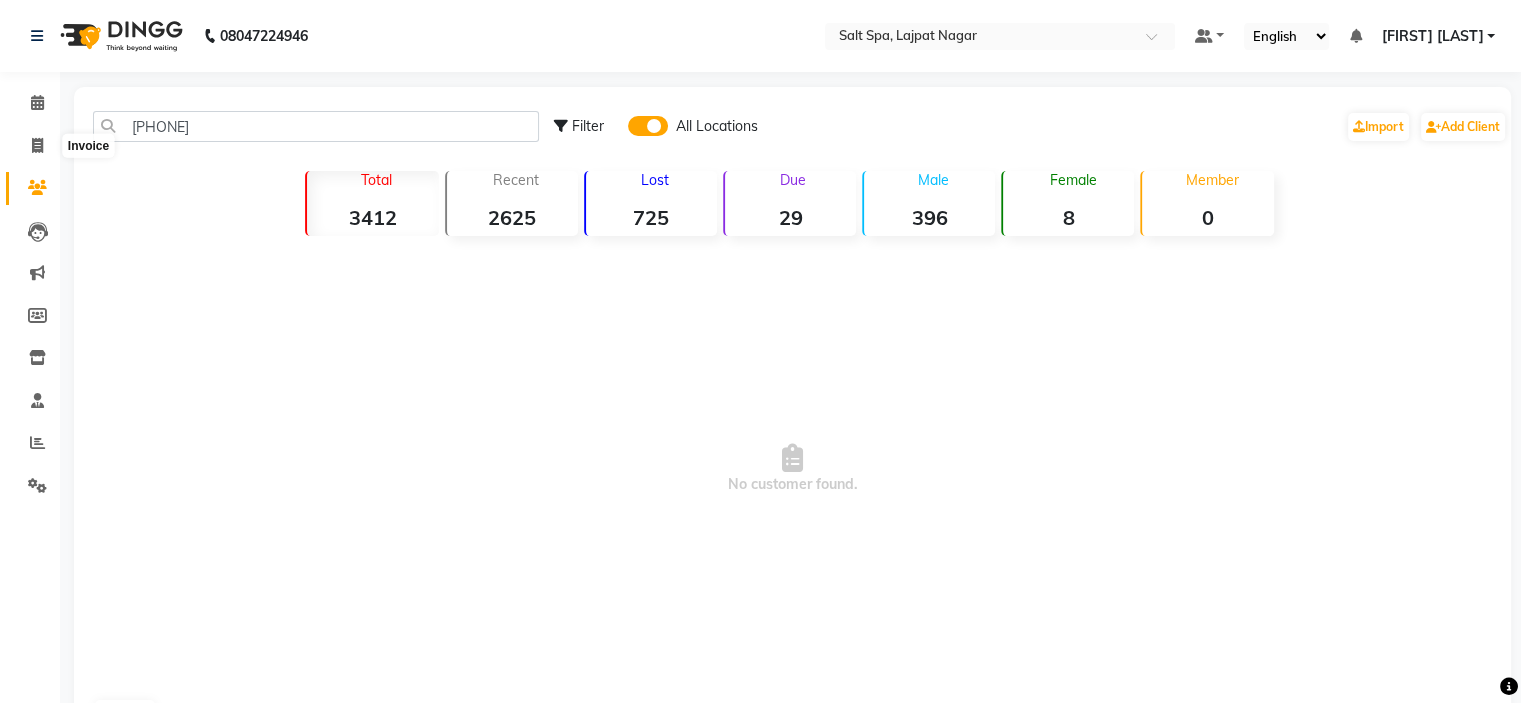 select on "service" 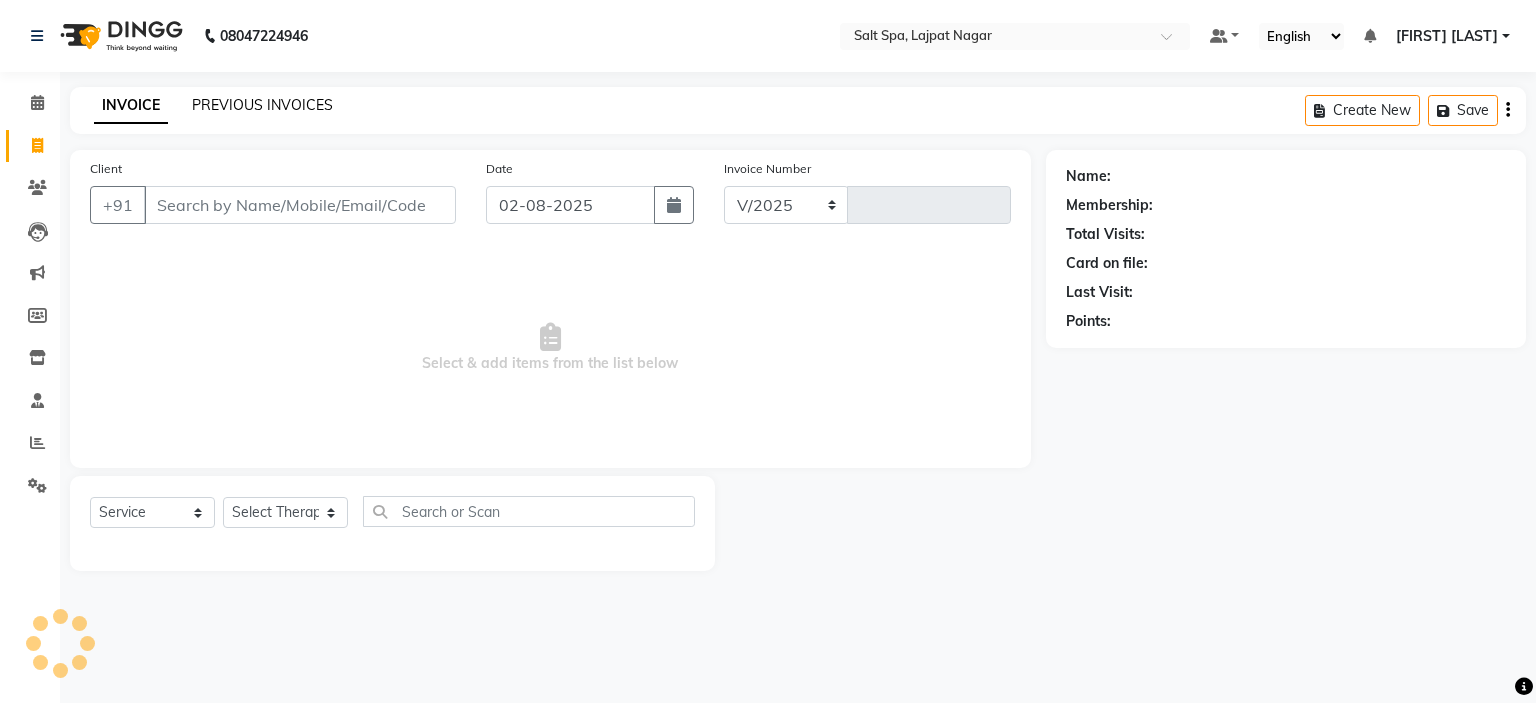 select on "7593" 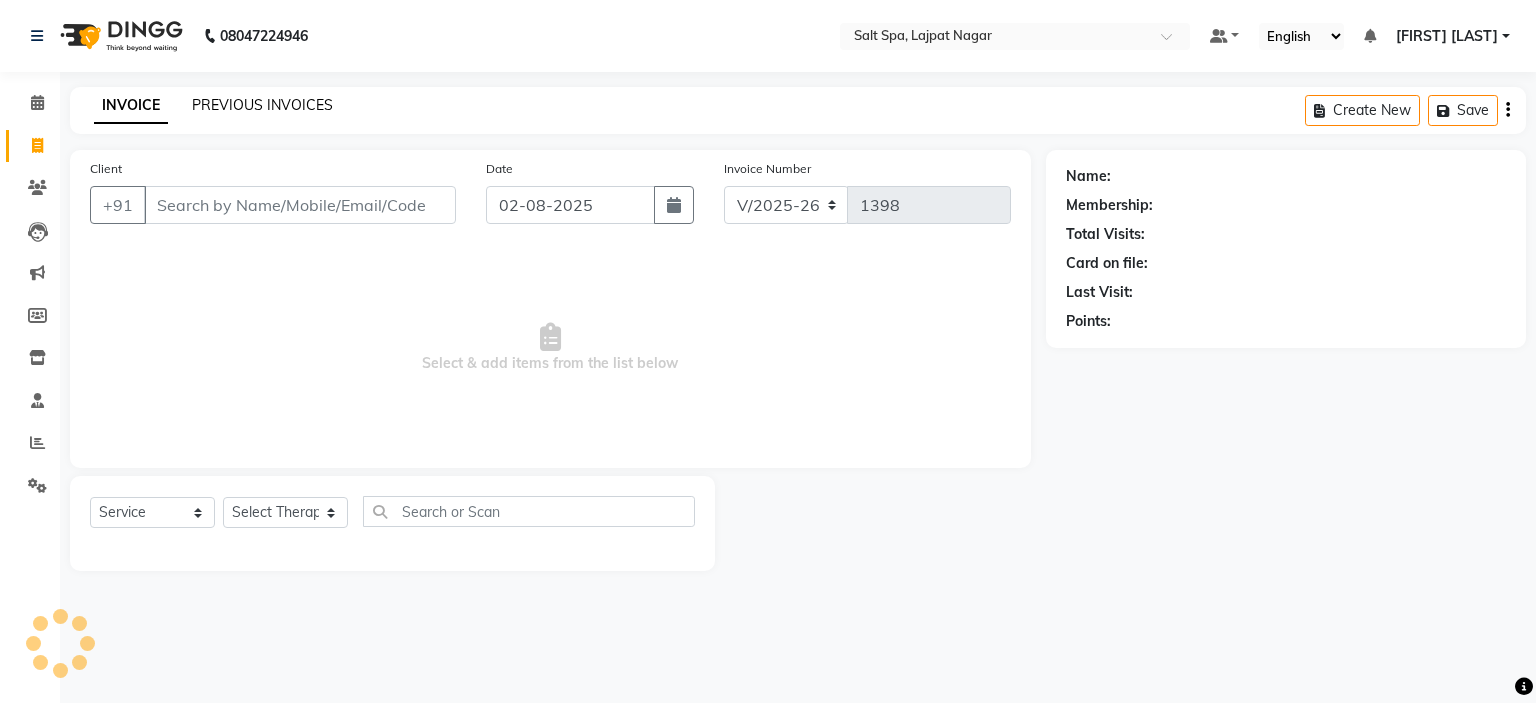click on "PREVIOUS INVOICES" 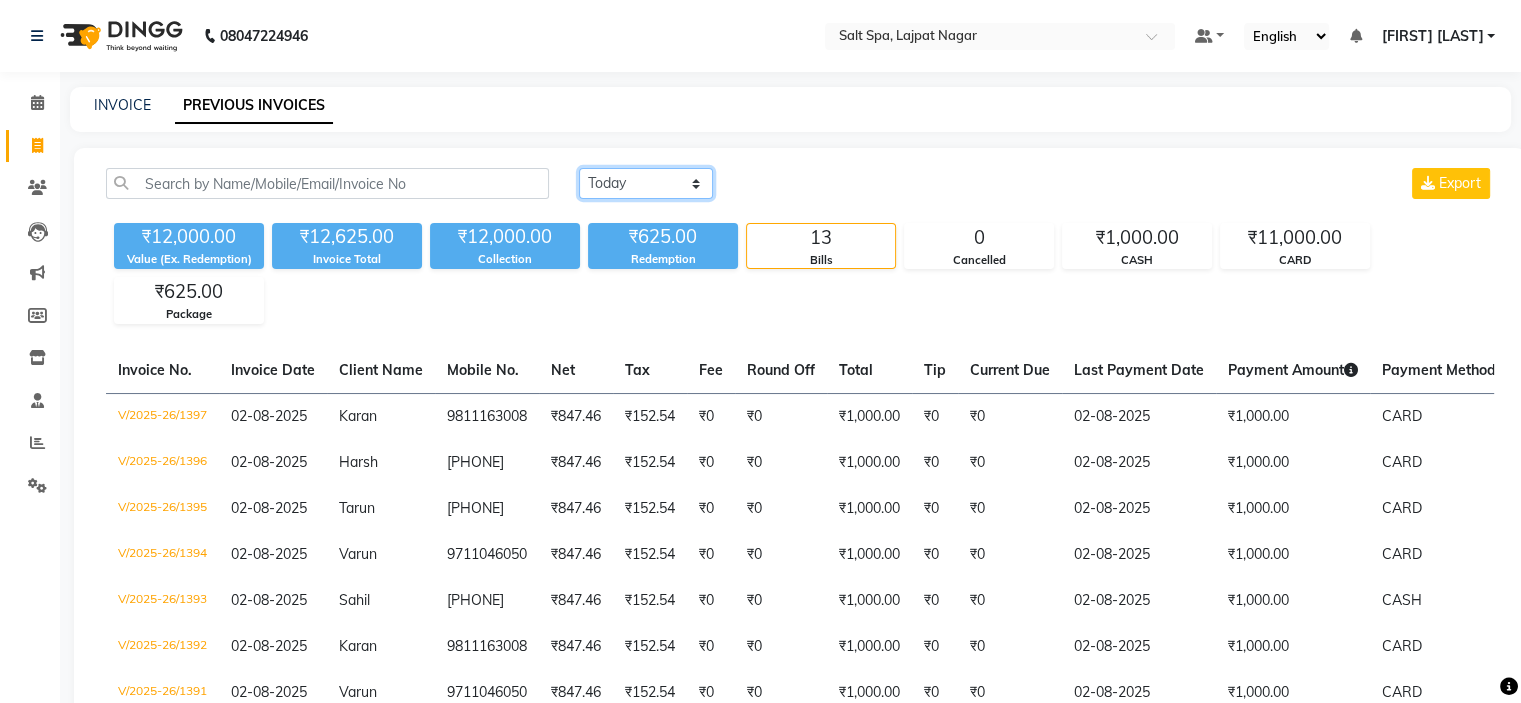 drag, startPoint x: 671, startPoint y: 172, endPoint x: 677, endPoint y: 192, distance: 20.880613 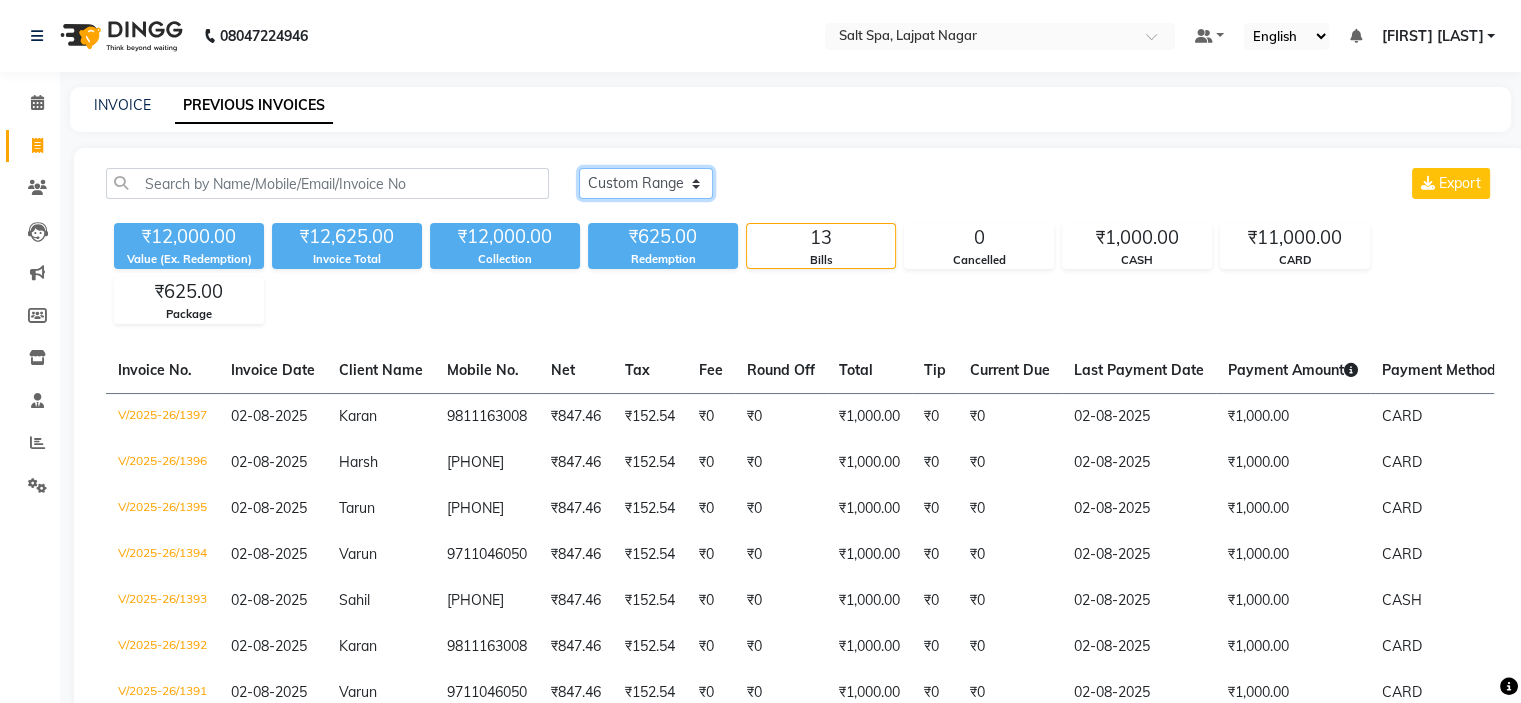 click on "Today Yesterday Custom Range" 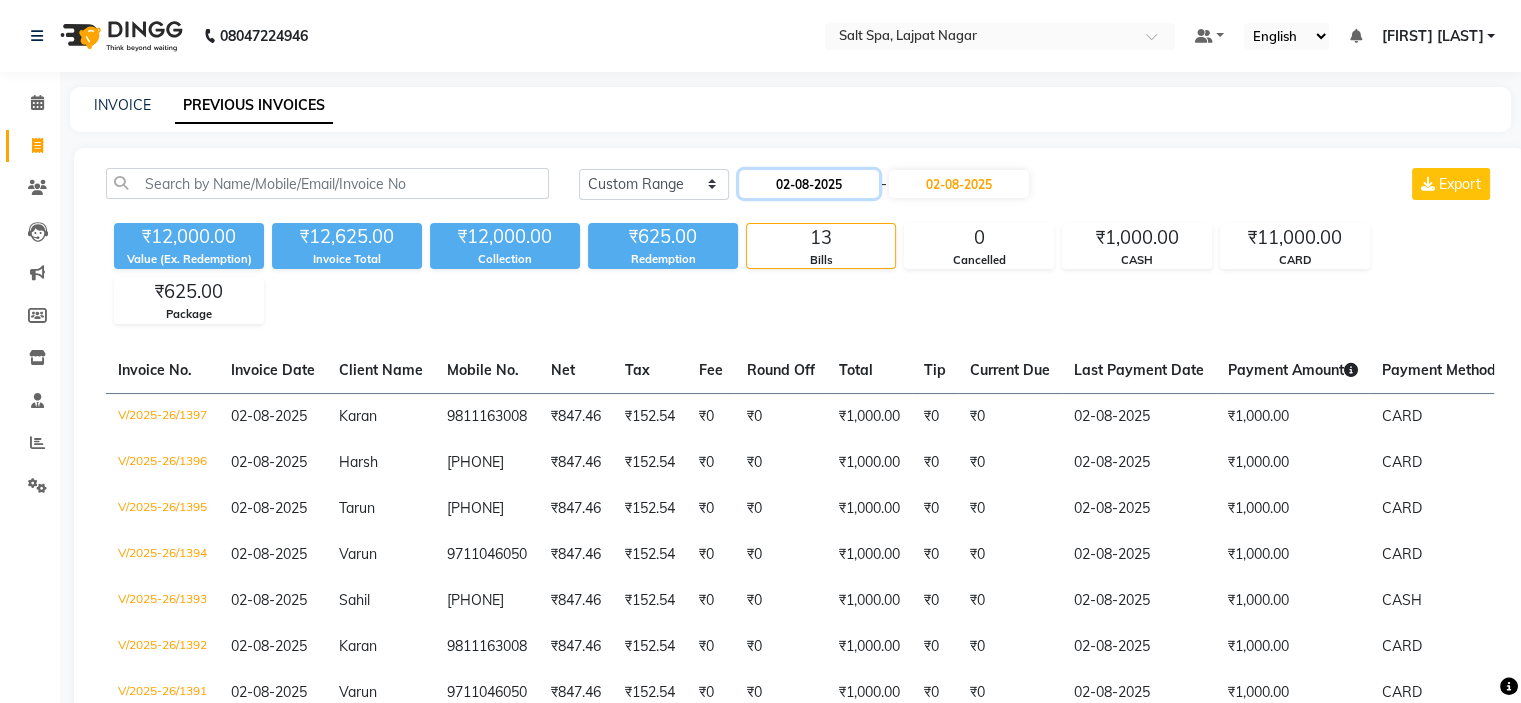 click on "02-08-2025" 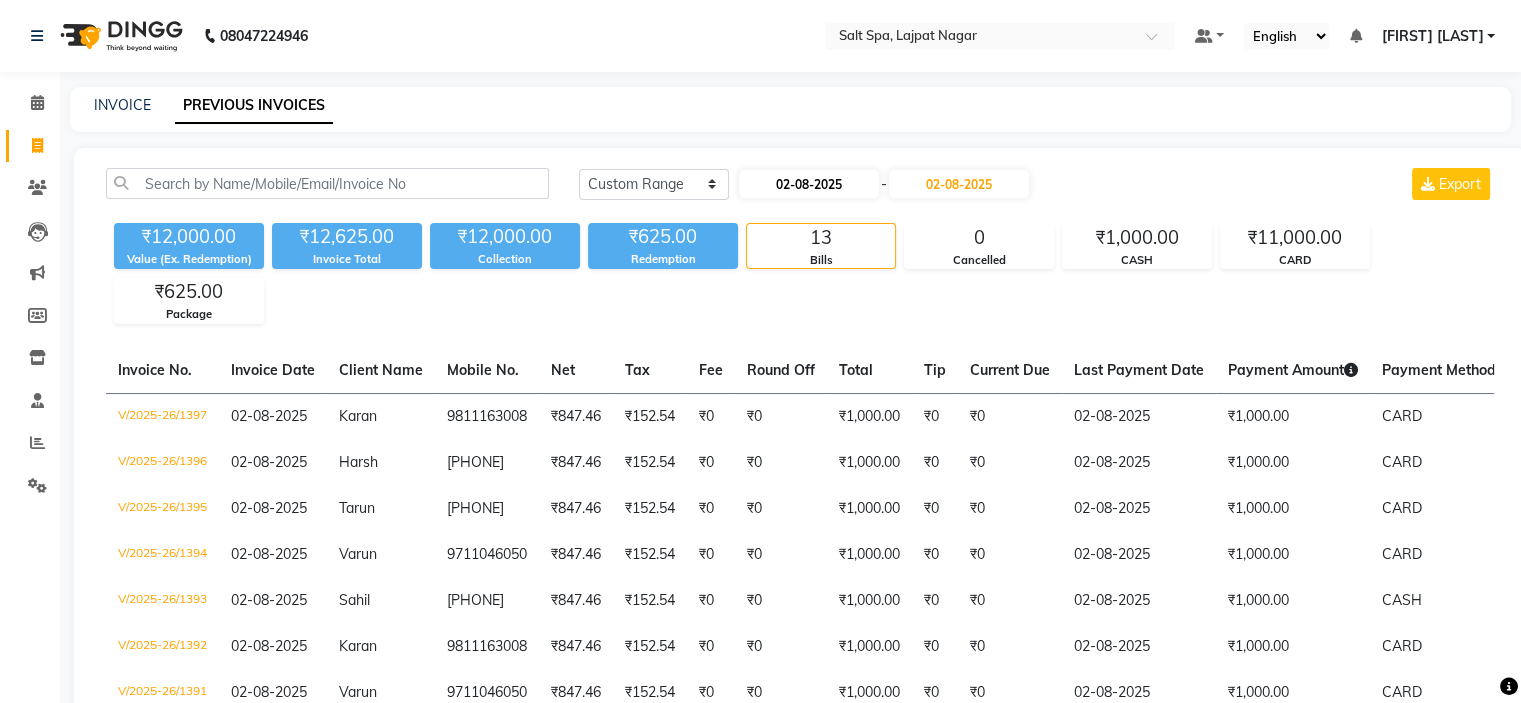 select on "8" 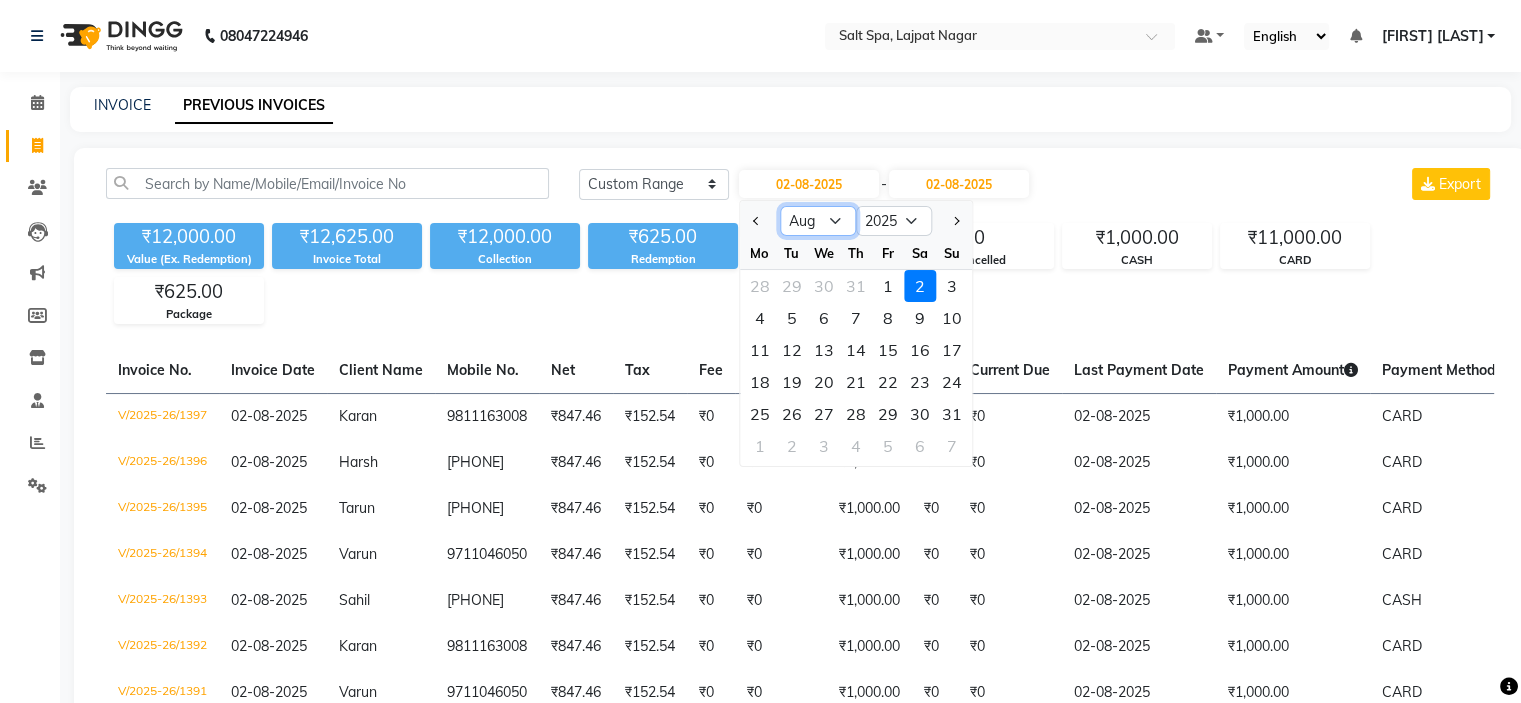 click on "Jan Feb Mar Apr May Jun Jul Aug Sep Oct Nov Dec" 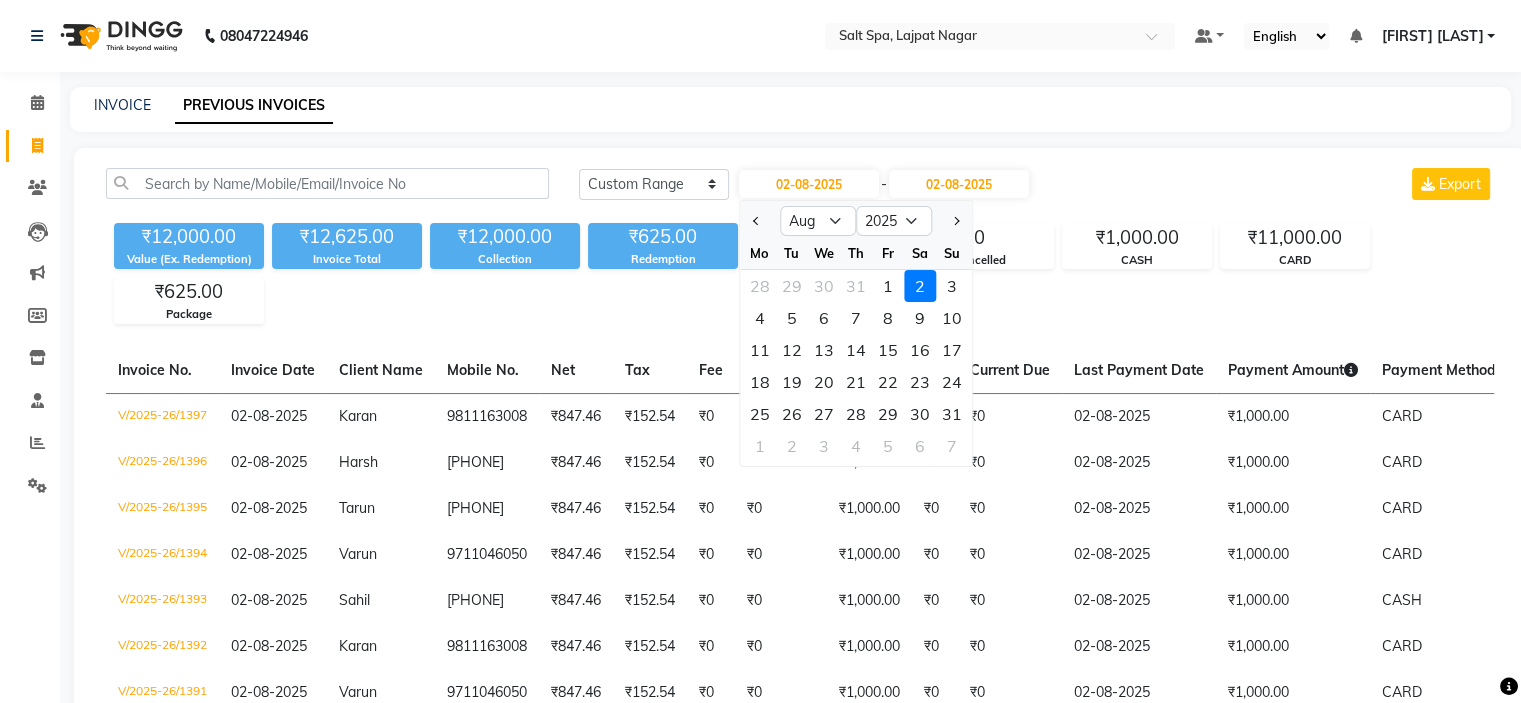 click on "INVOICE PREVIOUS INVOICES Today Yesterday Custom Range 02-08-2025 Jan Feb Mar Apr May Jun Jul Aug Sep Oct Nov Dec 2015 2016 2017 2018 2019 2020 2021 2022 2023 2024 2025 2026 2027 2028 2029 2030 2031 2032 2033 2034 2035 Mo Tu We Th Fr Sa Su 28 29 30 31 1 2 3 4 5 6 7 8 9 10 11 12 13 14 15 16 17 18 19 20 21 22 23 24 25 26 27 28 29 30 31 1 2 3 4 5 6 7 - 02-08-2025 Export ₹12,000.00 Value (Ex. Redemption) ₹12,625.00 Invoice Total  ₹12,000.00 Collection ₹625.00 Redemption 13 Bills 0 Cancelled ₹1,000.00 CASH ₹11,000.00 CARD ₹625.00 Package  Invoice No.   Invoice Date   Client Name   Mobile No.   Net   Tax   Fee   Round Off   Total   Tip   Current Due   Last Payment Date   Payment Amount   Payment Methods   Cancel Reason   Status   V/2025-26/1397  02-08-2025 Karan   9811163008 ₹847.46 ₹152.54  ₹0  ₹0 ₹1,000.00 ₹0 ₹0 02-08-2025 ₹1,000.00  CARD - PAID  V/2025-26/1396  02-08-2025 Harsh    9958352606 ₹847.46 ₹152.54  ₹0  ₹0 ₹1,000.00 ₹0 ₹0 02-08-2025 ₹1,000.00  CARD - PAID" 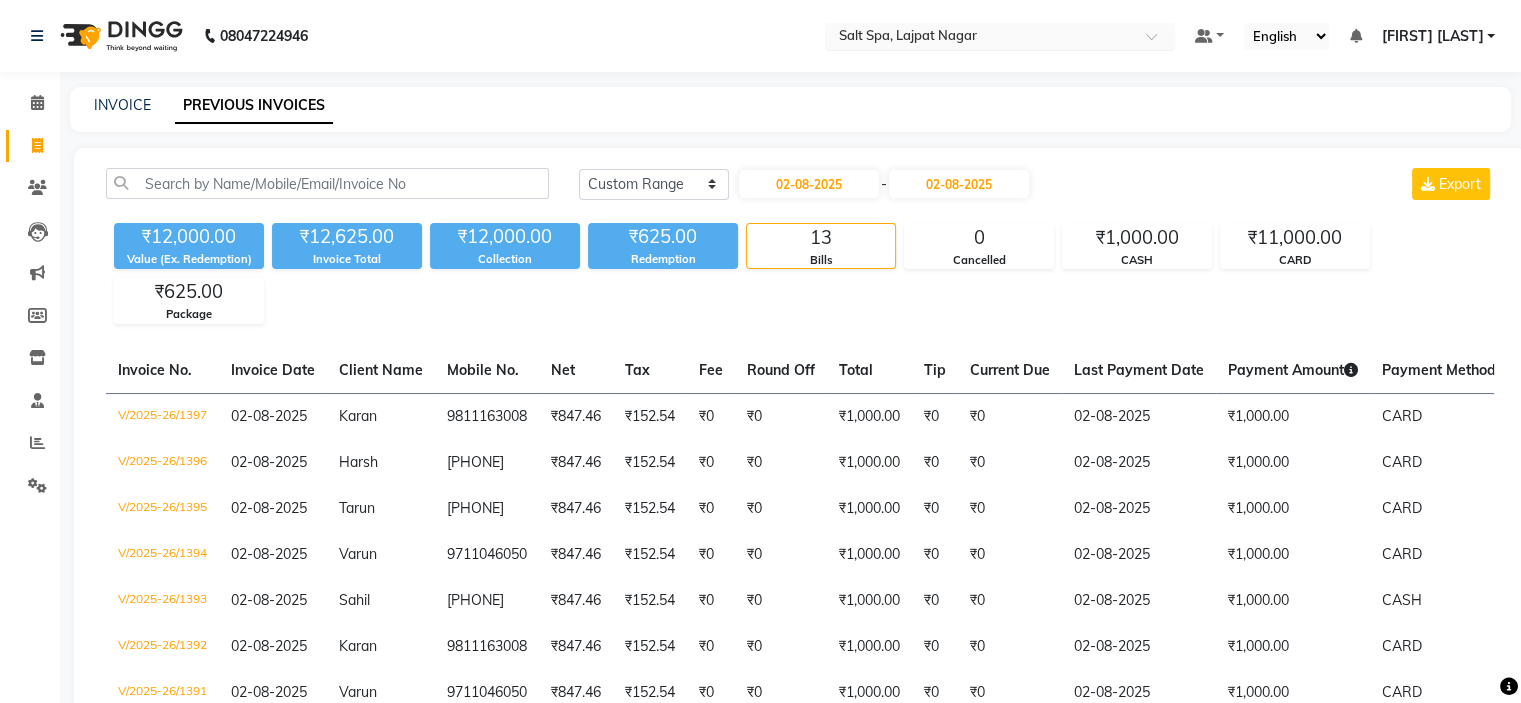 click on "× Salt Spa, Lajpat Nagar" at bounding box center (908, 36) 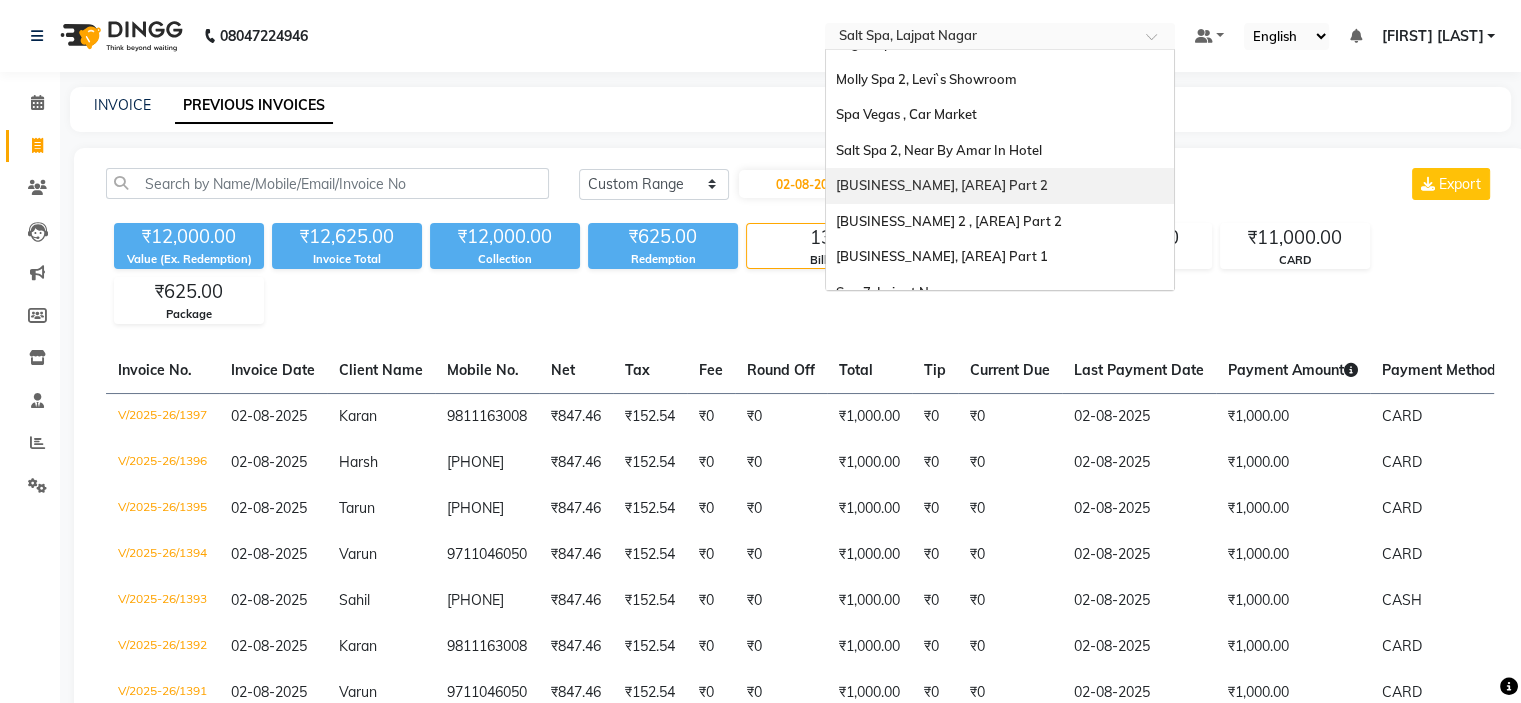 scroll, scrollTop: 85, scrollLeft: 0, axis: vertical 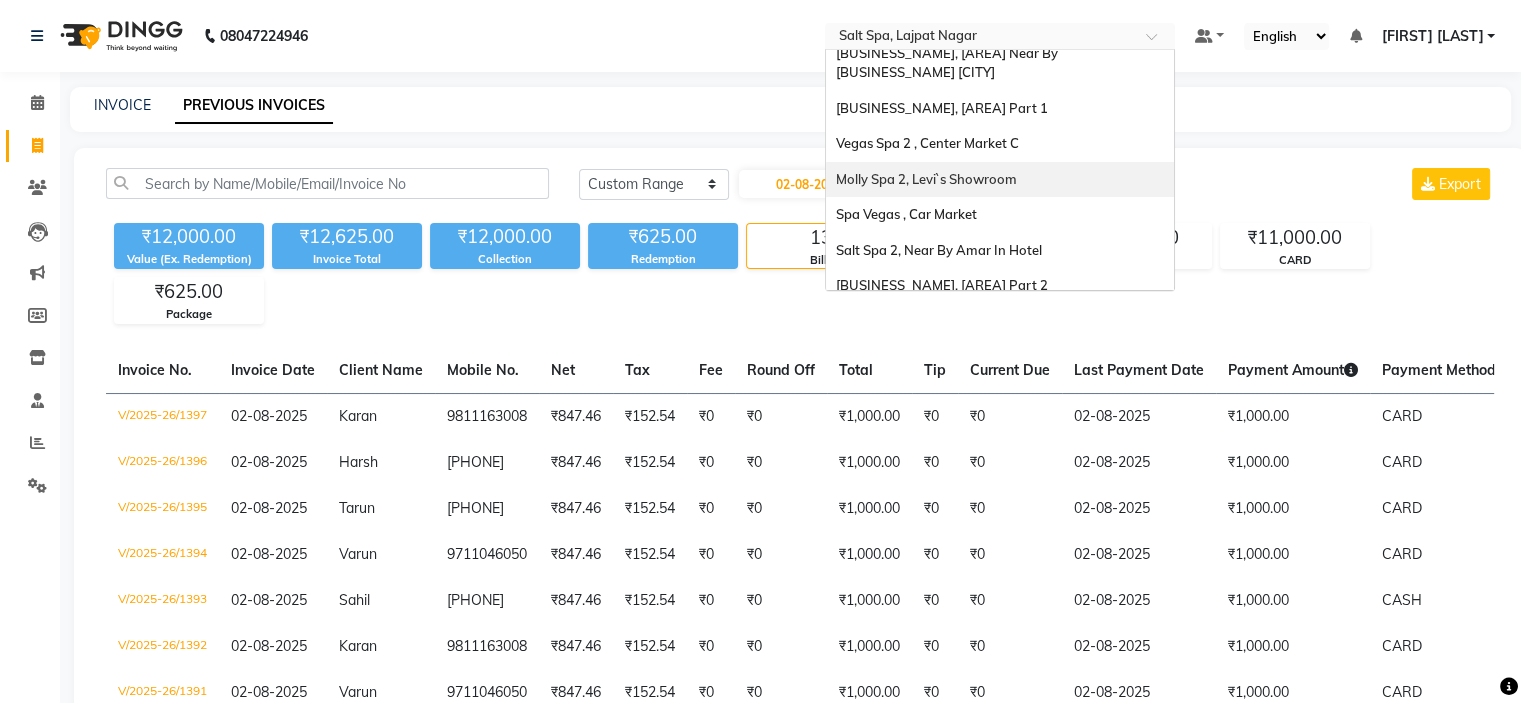 click on "Molly Spa 2, Levi`s Showroom" at bounding box center (1000, 180) 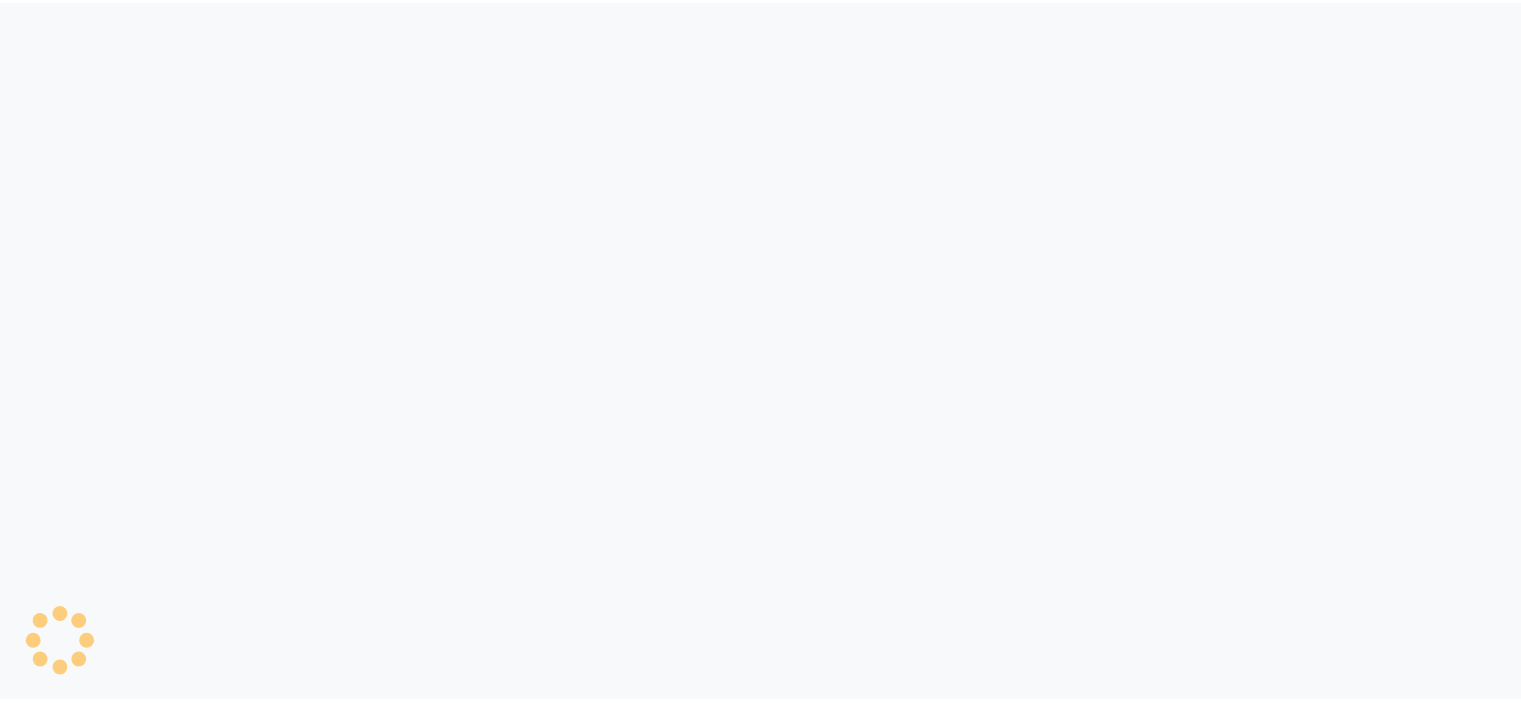 scroll, scrollTop: 0, scrollLeft: 0, axis: both 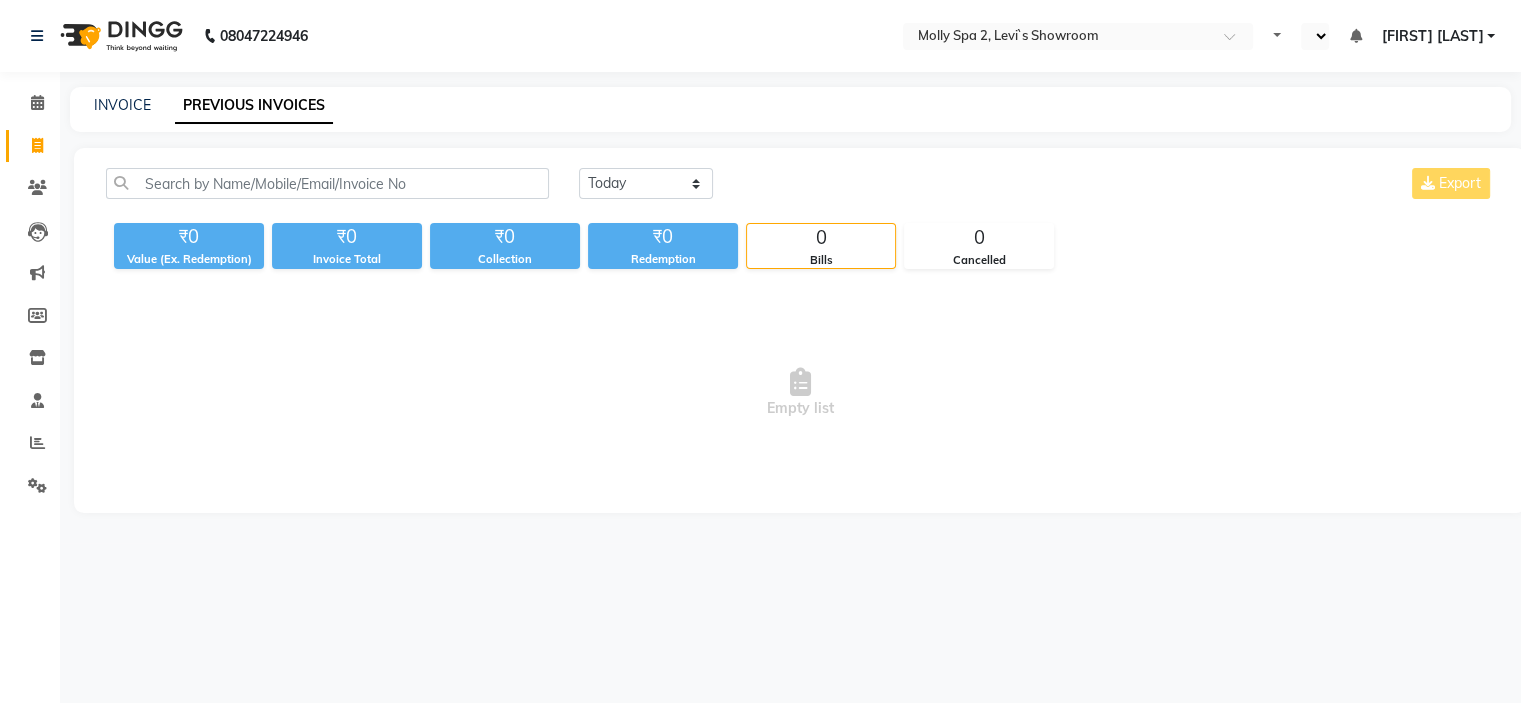 select on "en" 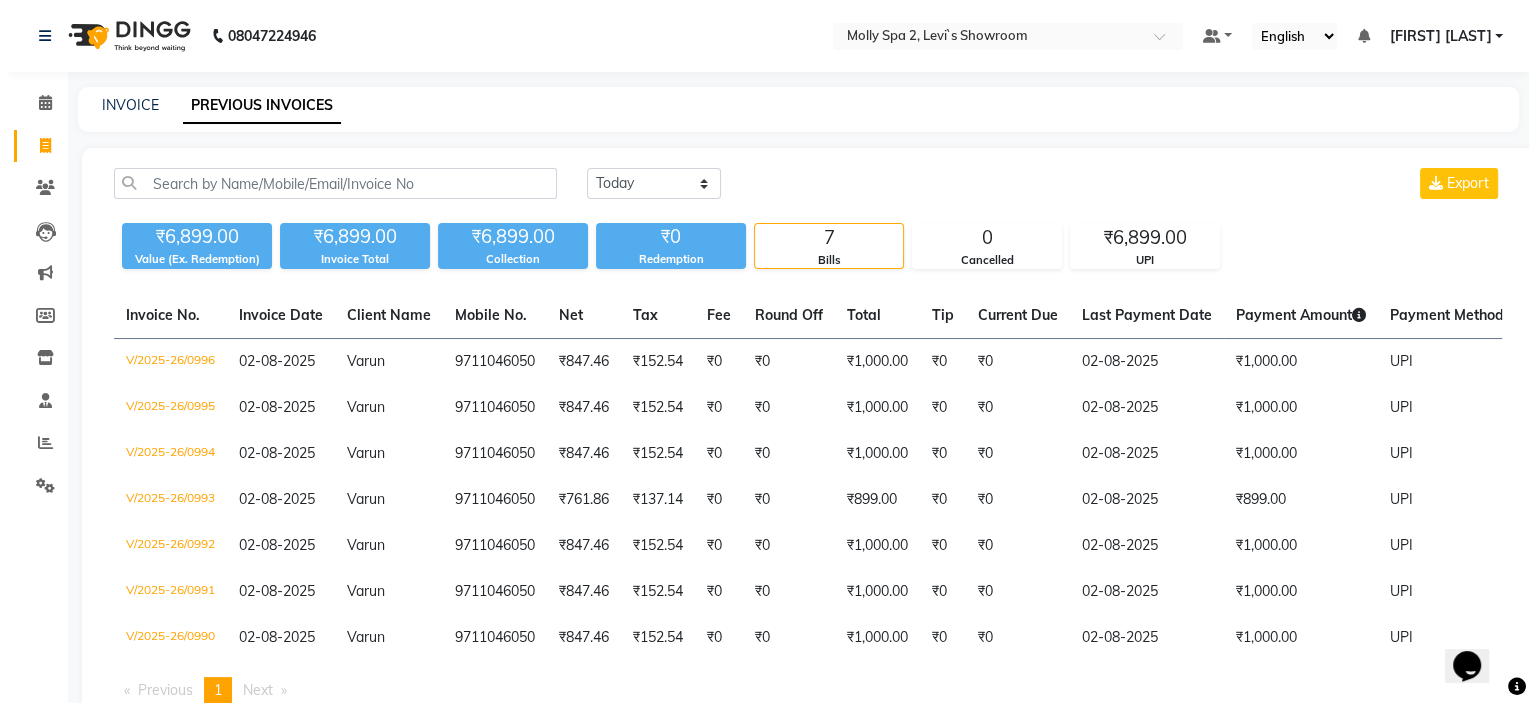 scroll, scrollTop: 0, scrollLeft: 0, axis: both 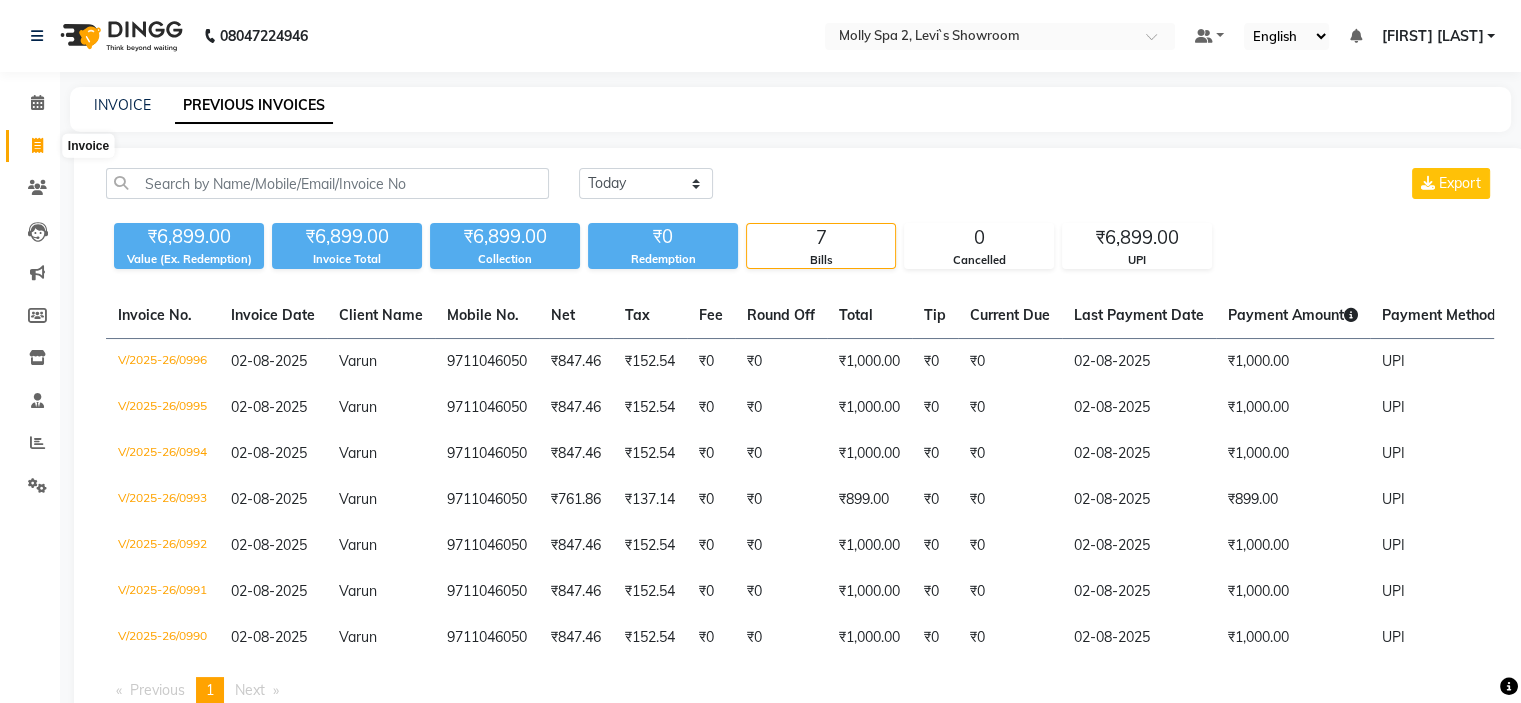 click 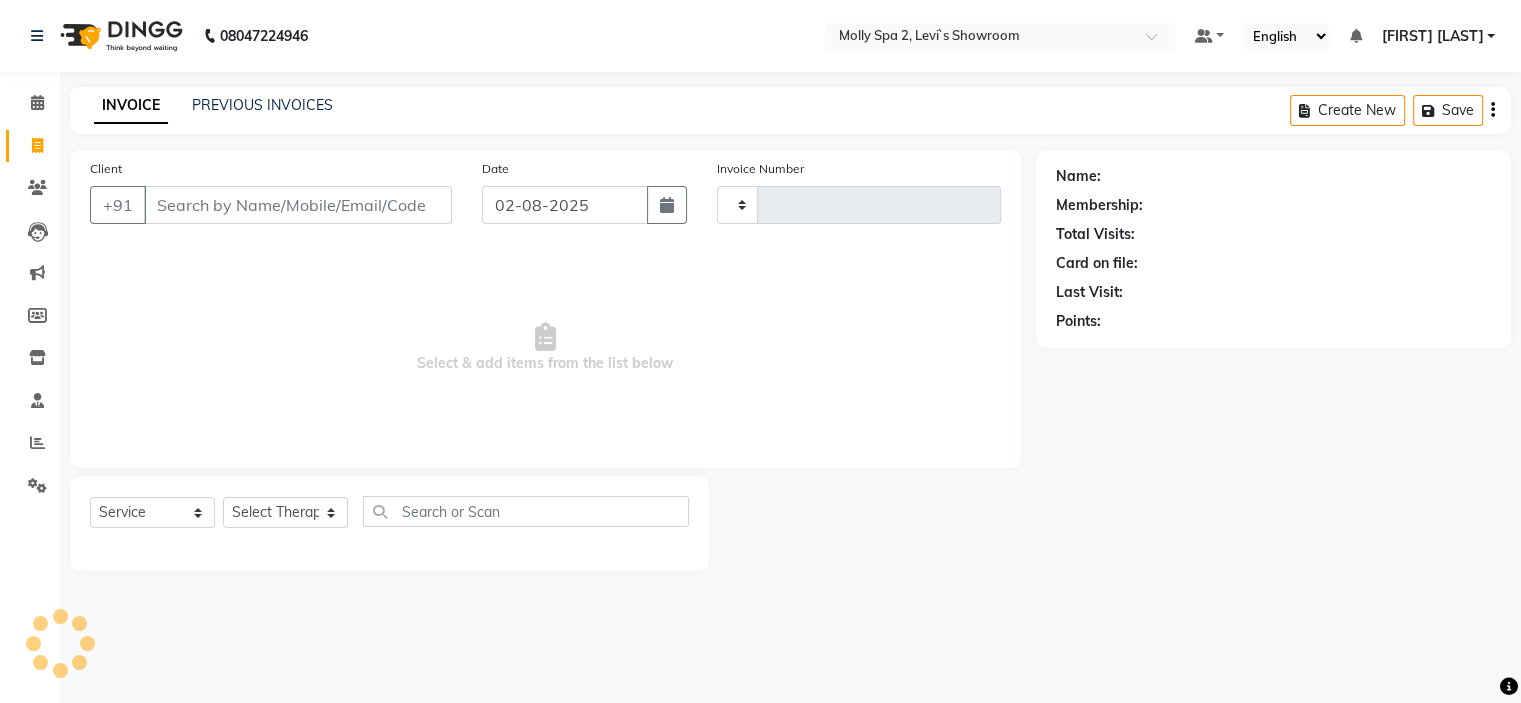 type on "0997" 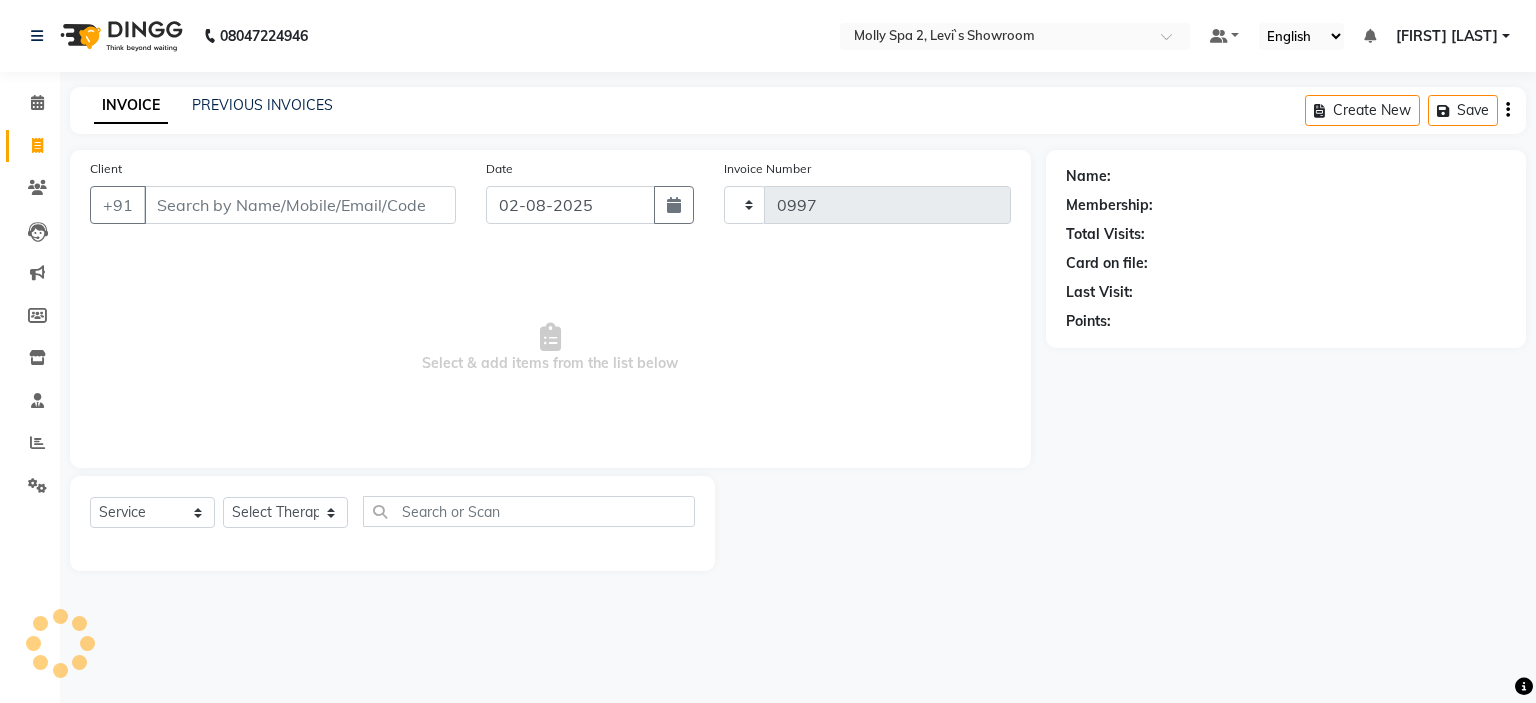 select on "7607" 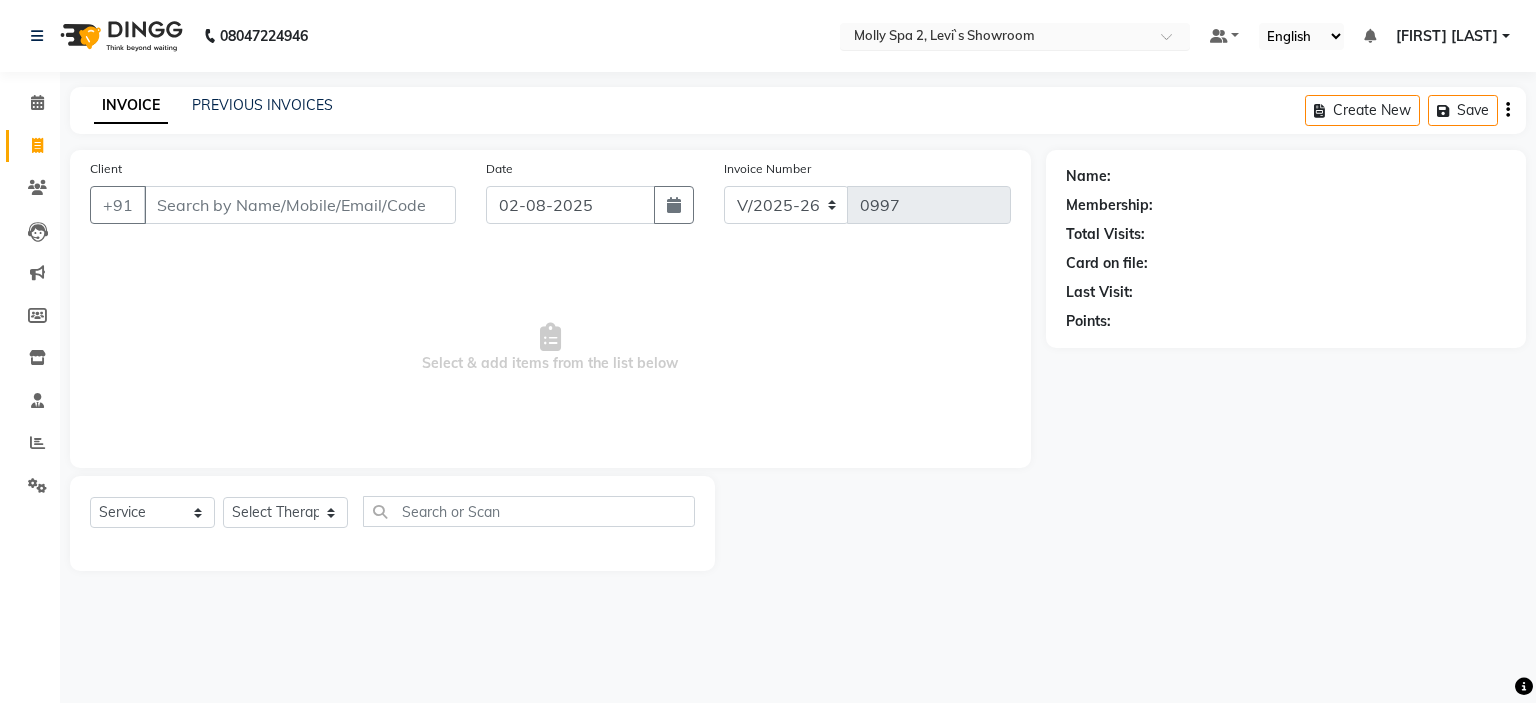 click at bounding box center [995, 38] 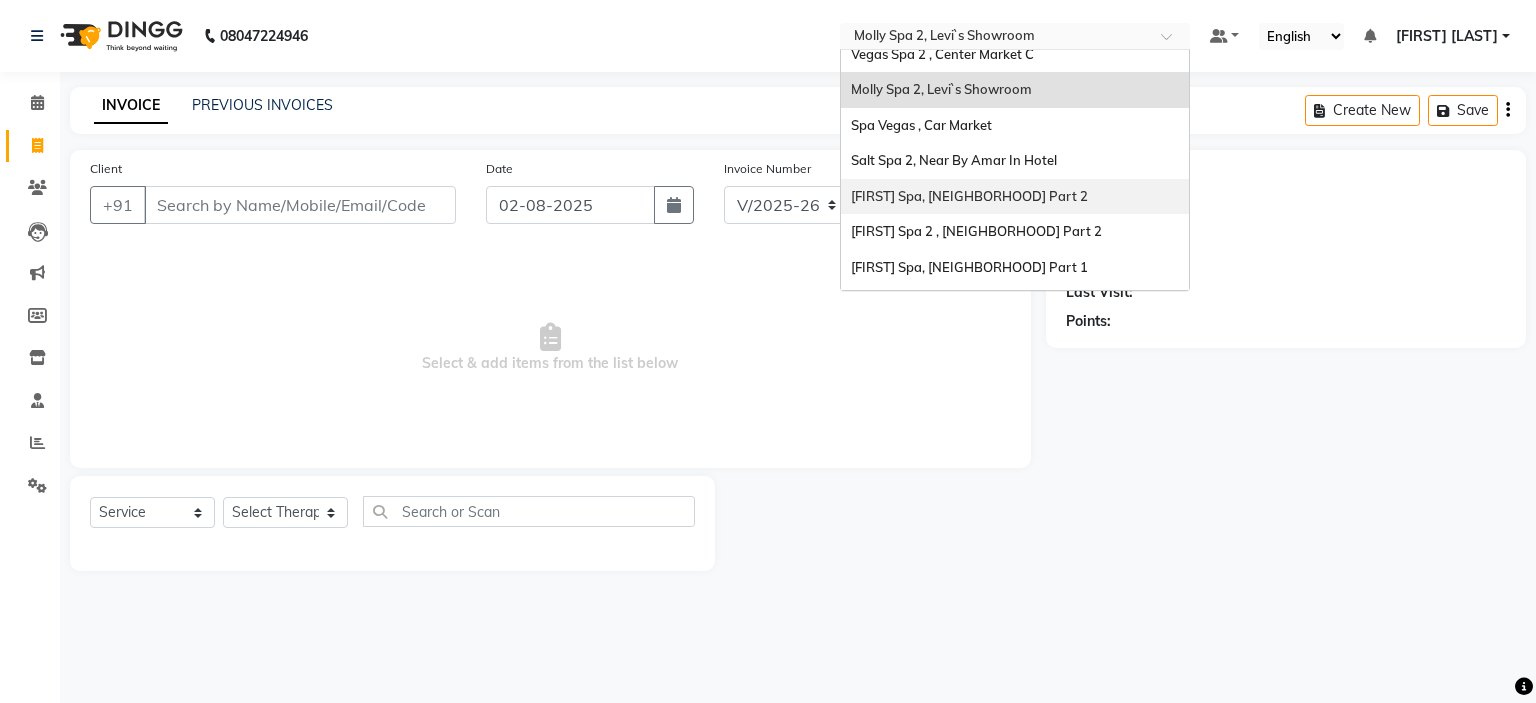 scroll, scrollTop: 185, scrollLeft: 0, axis: vertical 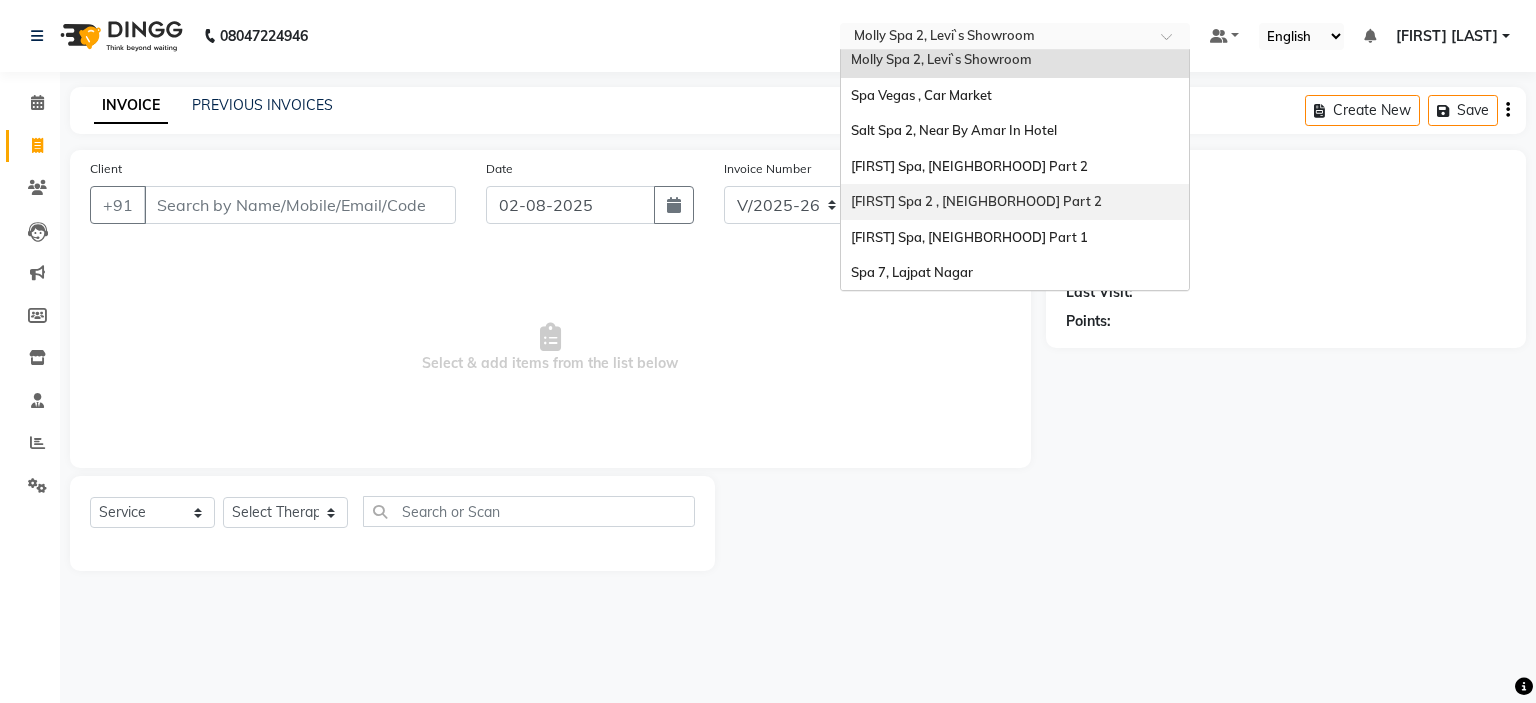 click on "[PERSON_NAME] Spa 2 , [AREA] Part 2" at bounding box center [976, 201] 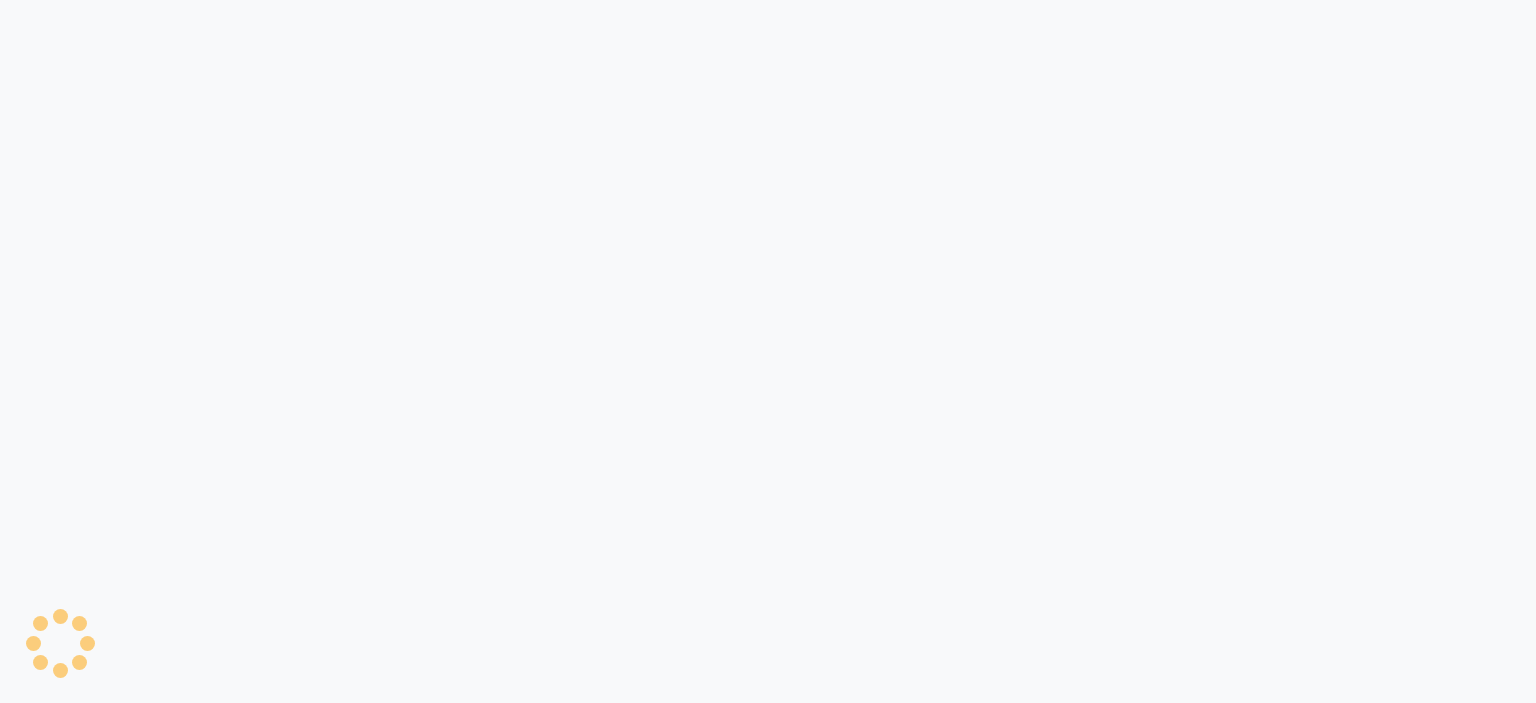 scroll, scrollTop: 0, scrollLeft: 0, axis: both 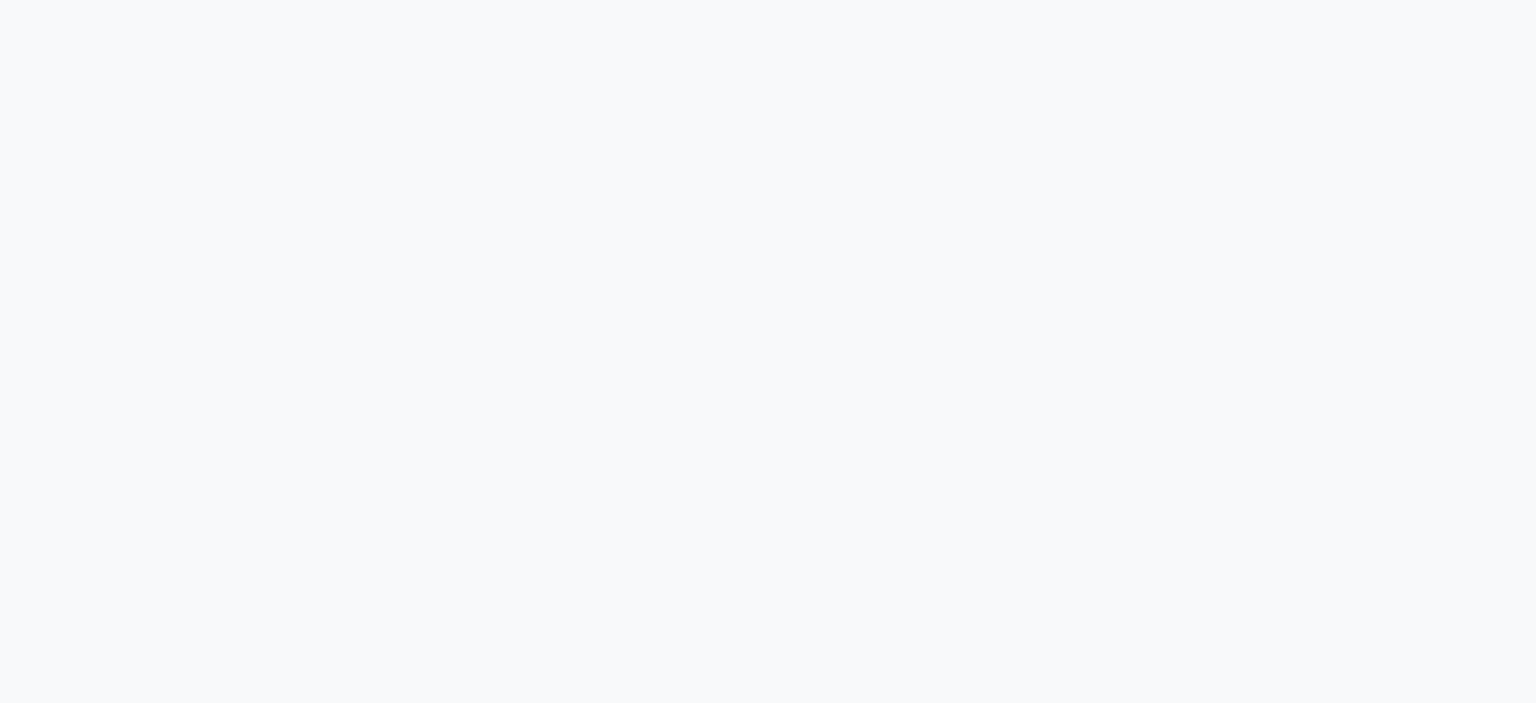 select on "service" 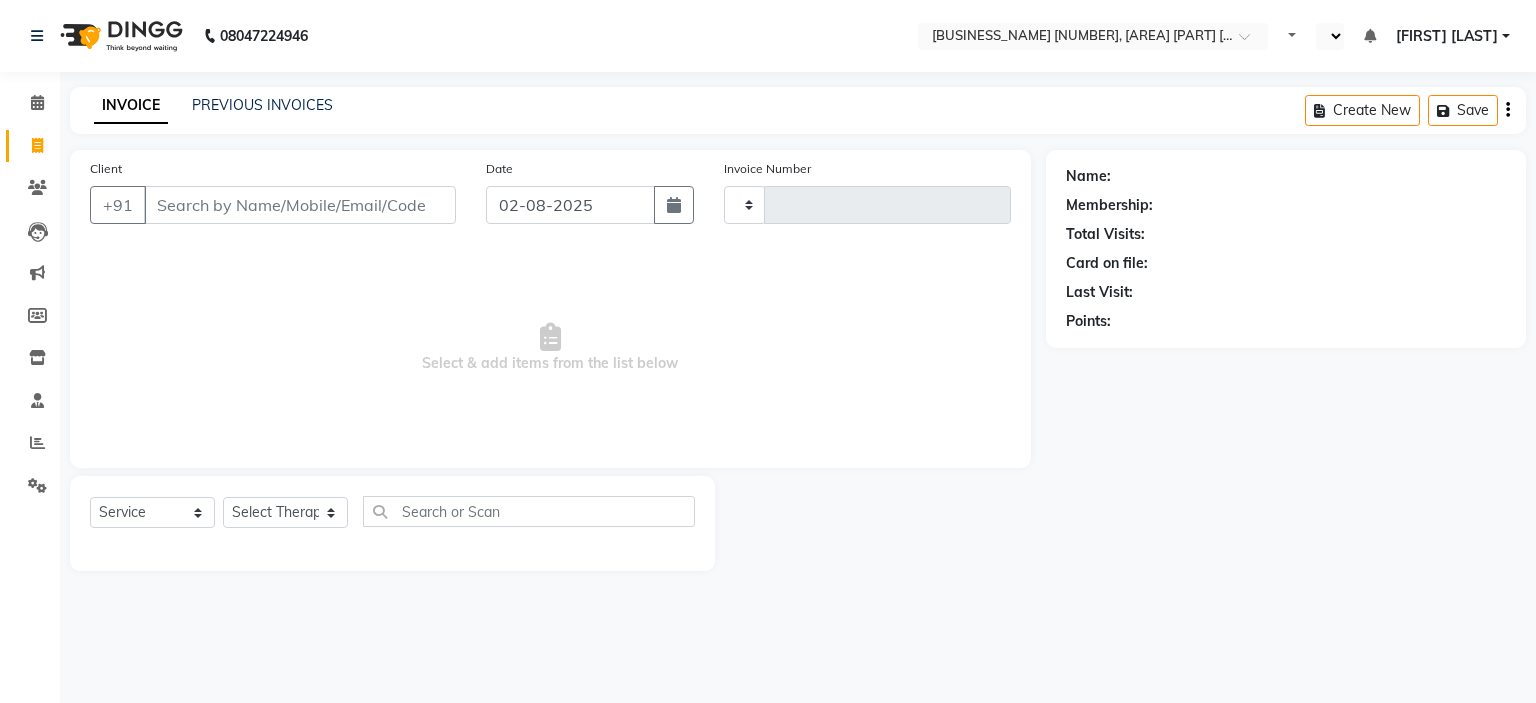type on "1057" 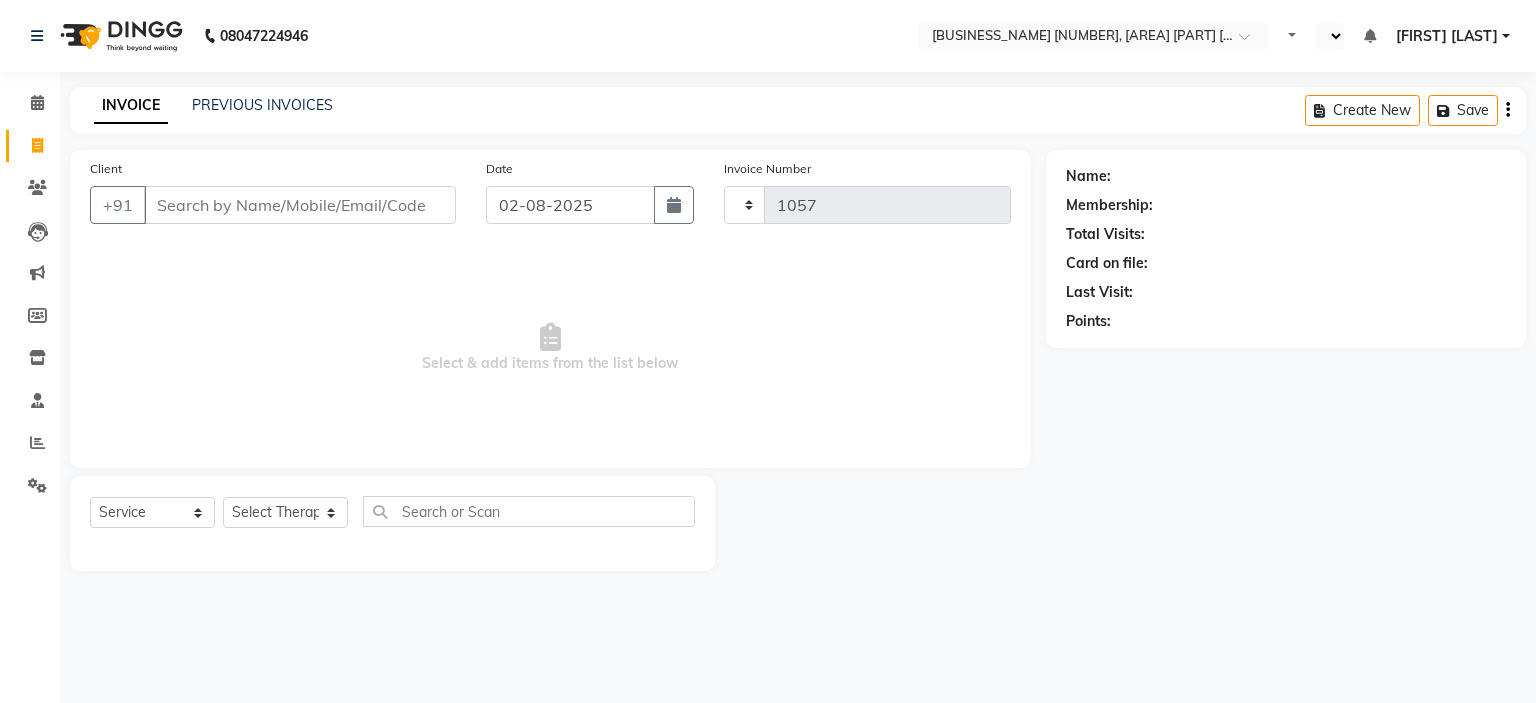 select on "en" 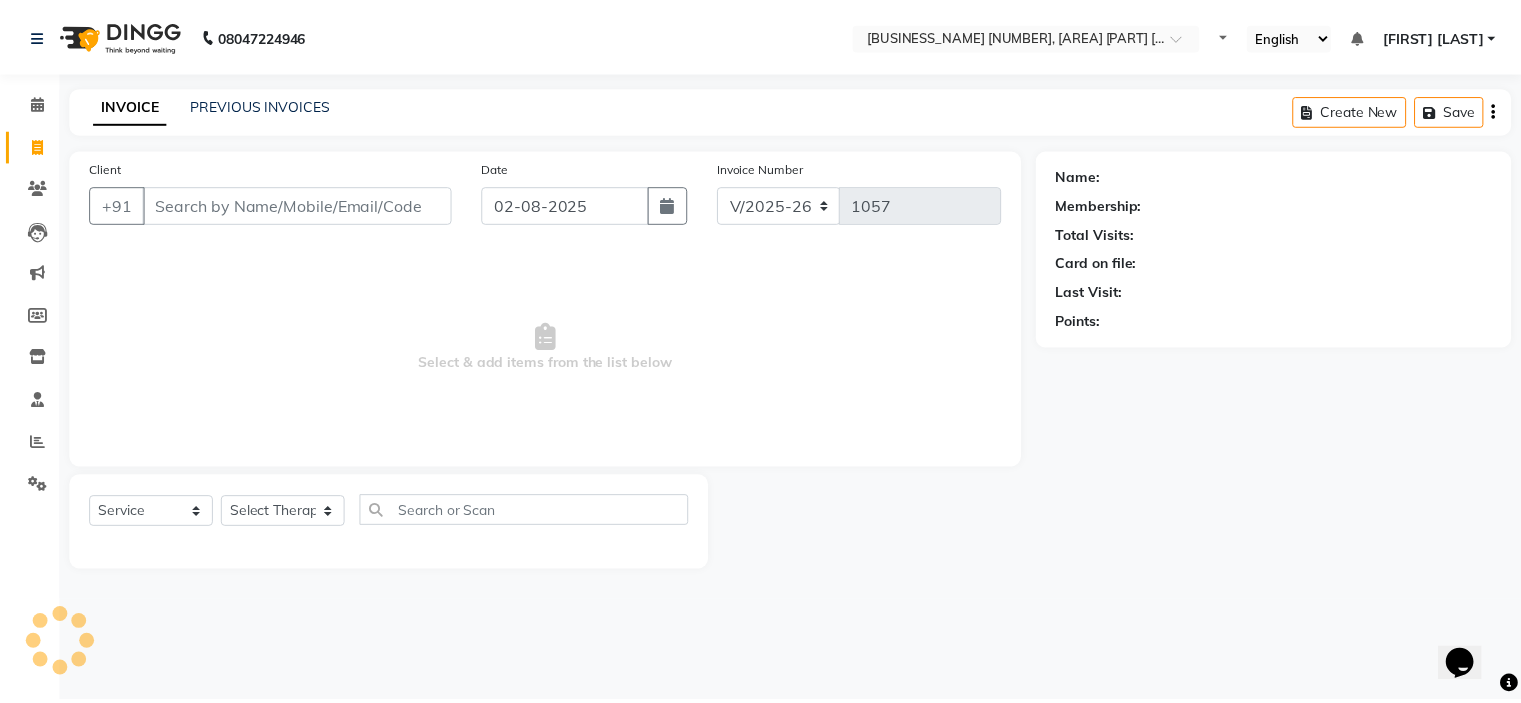 scroll, scrollTop: 0, scrollLeft: 0, axis: both 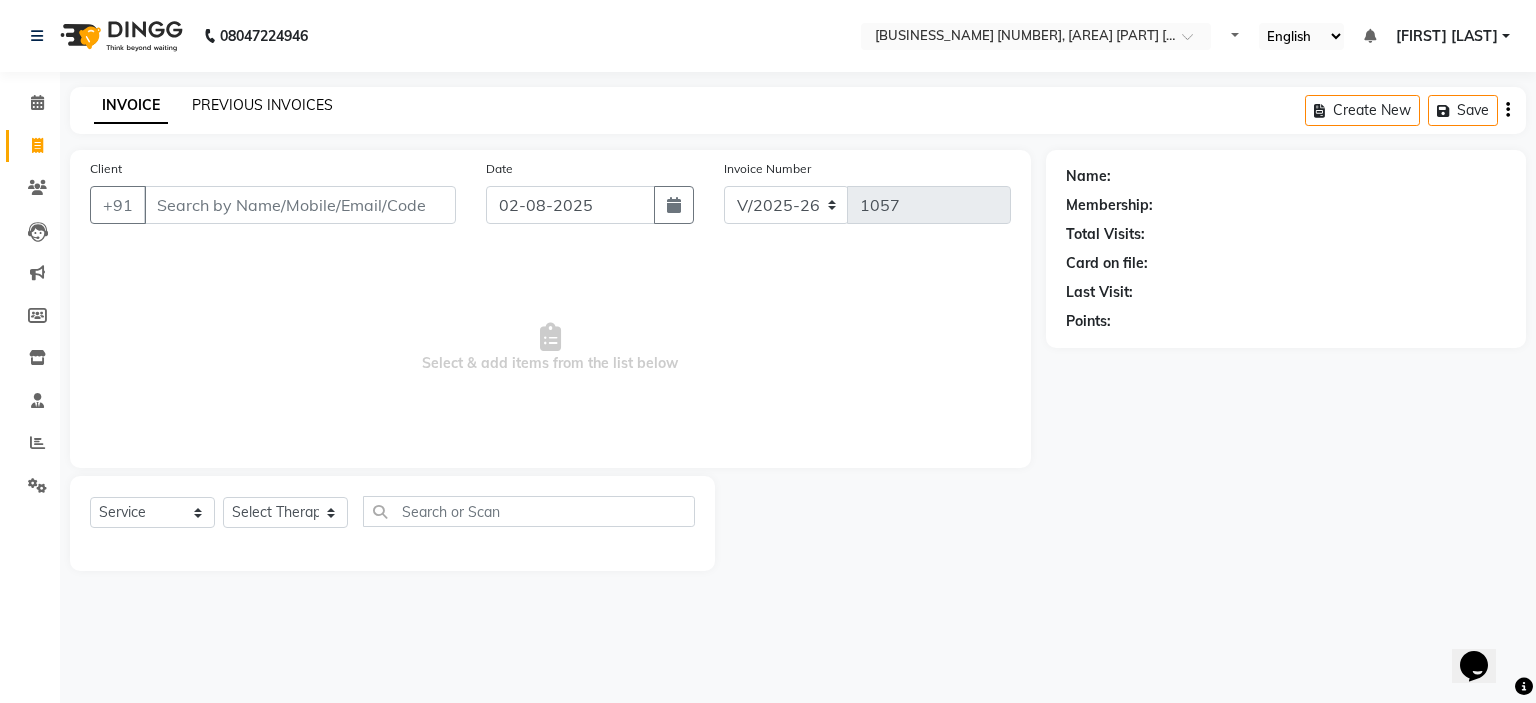 click on "PREVIOUS INVOICES" 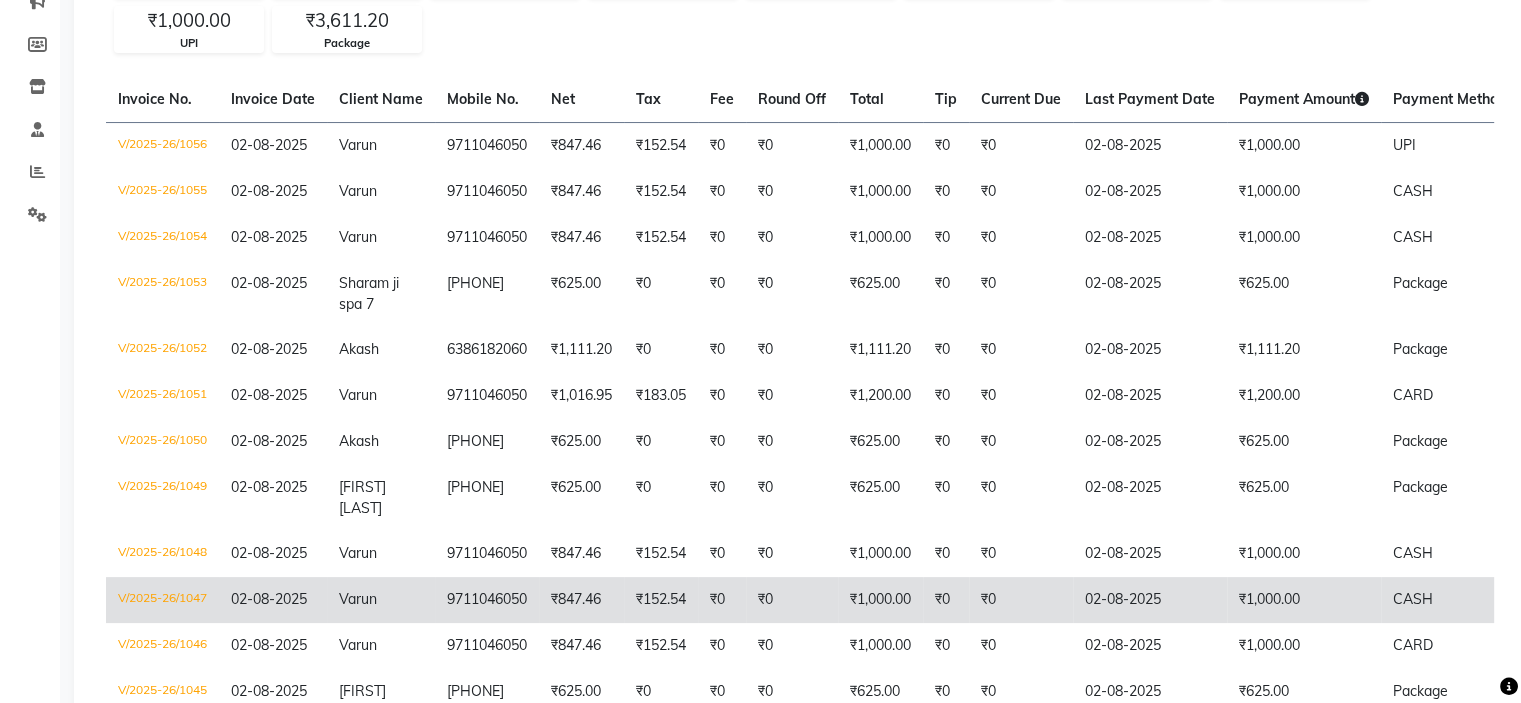scroll, scrollTop: 400, scrollLeft: 0, axis: vertical 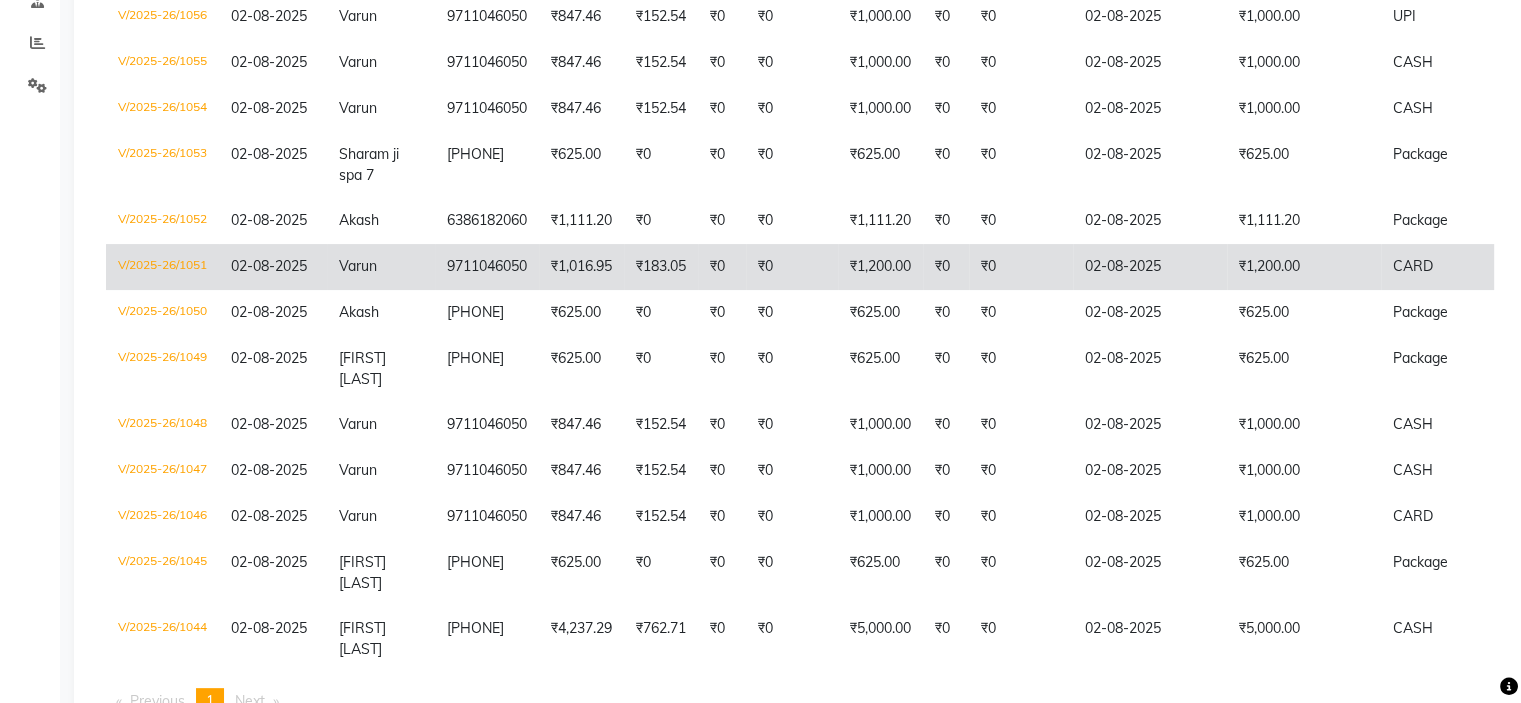 click on "₹1,200.00" 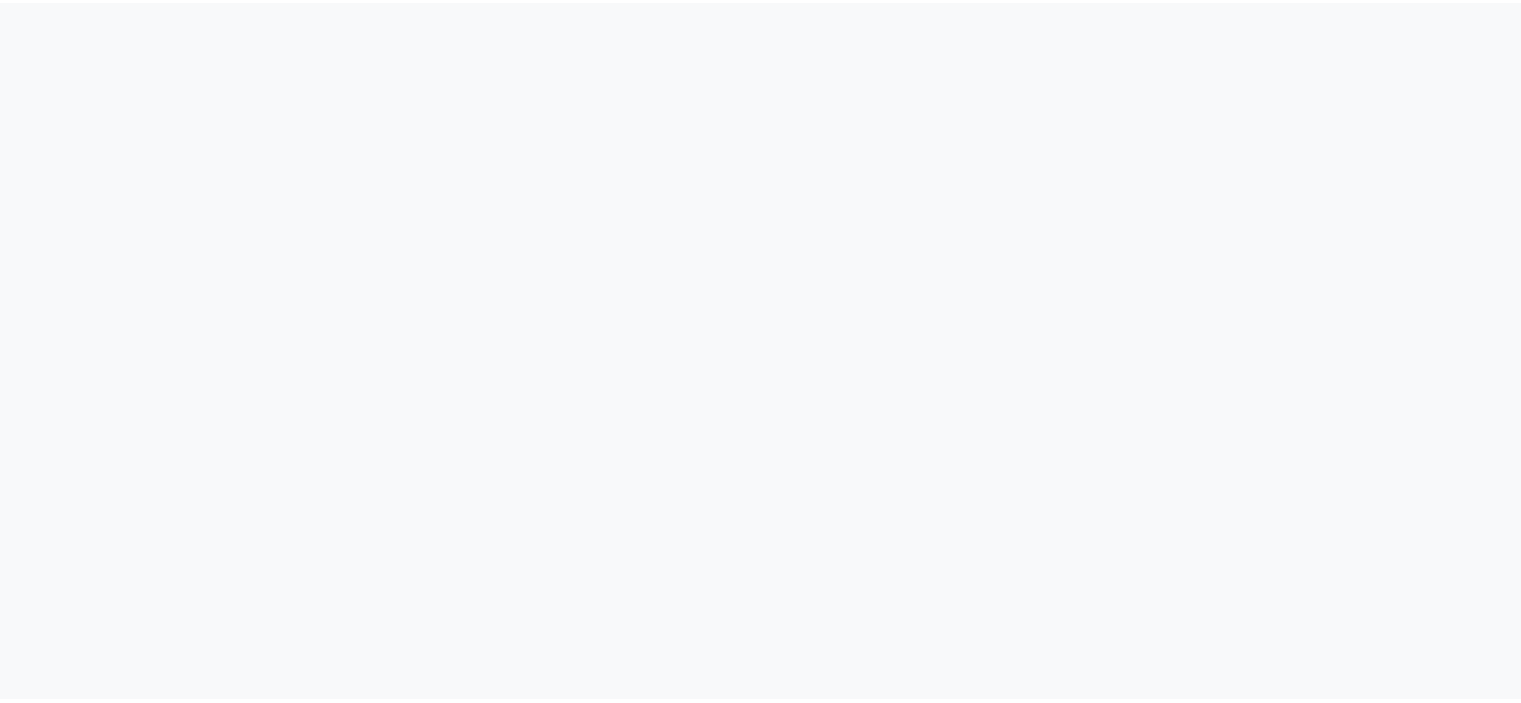 scroll, scrollTop: 0, scrollLeft: 0, axis: both 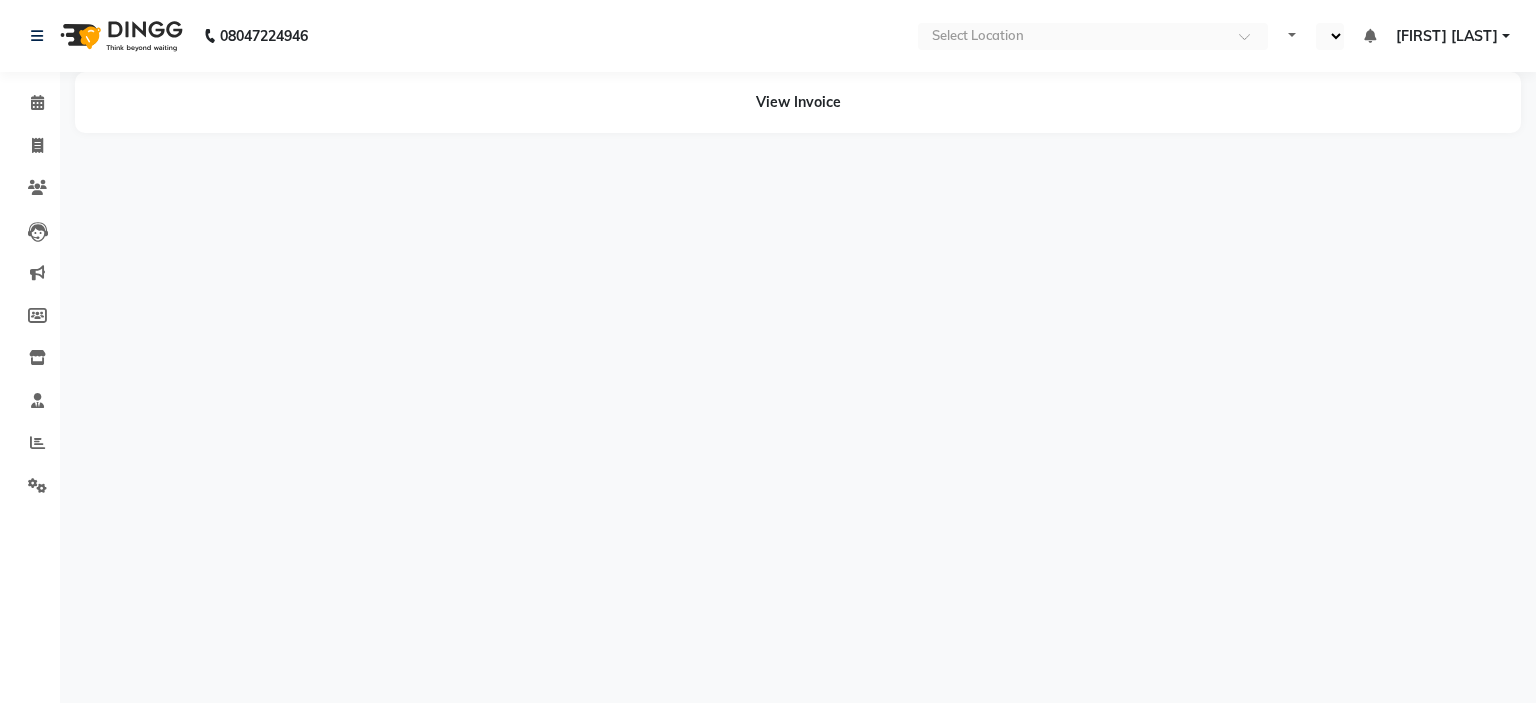 select on "en" 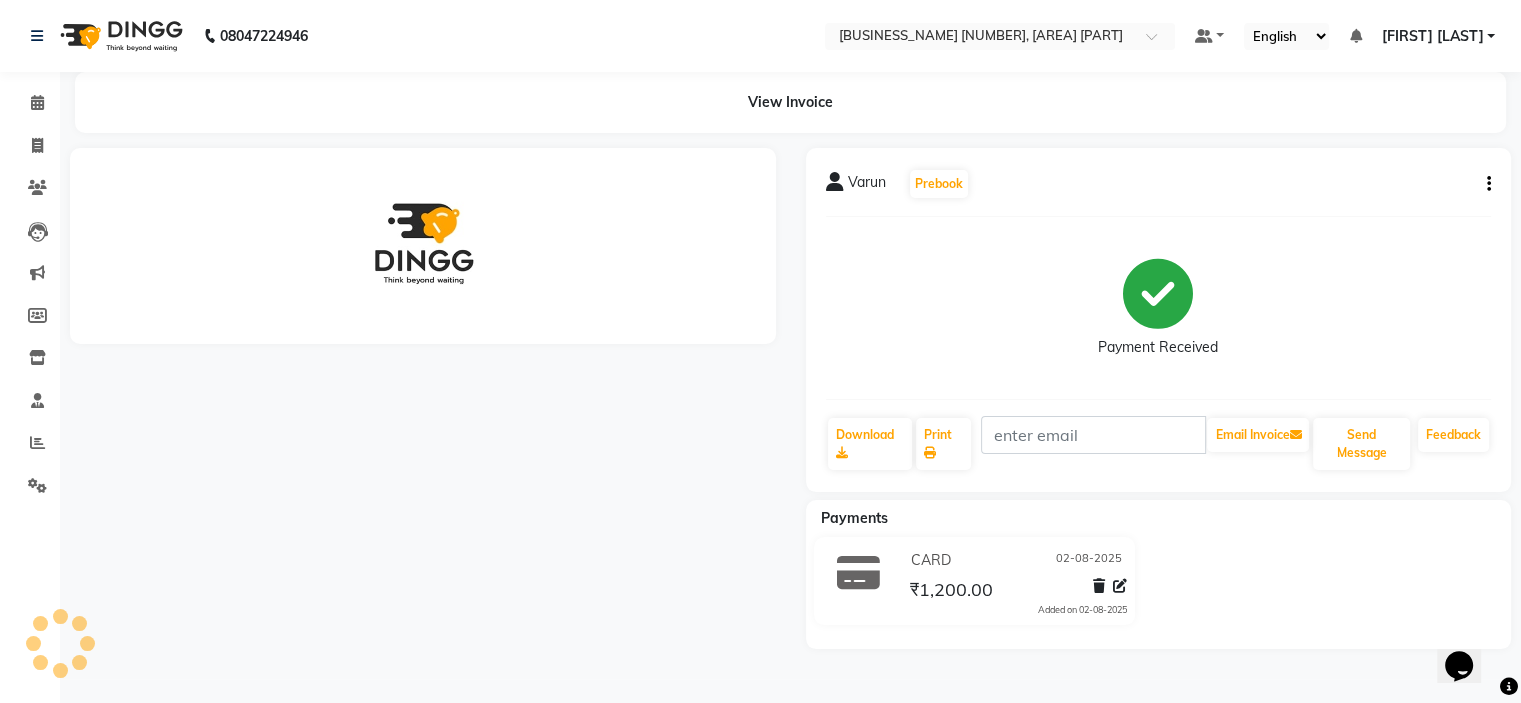 scroll, scrollTop: 0, scrollLeft: 0, axis: both 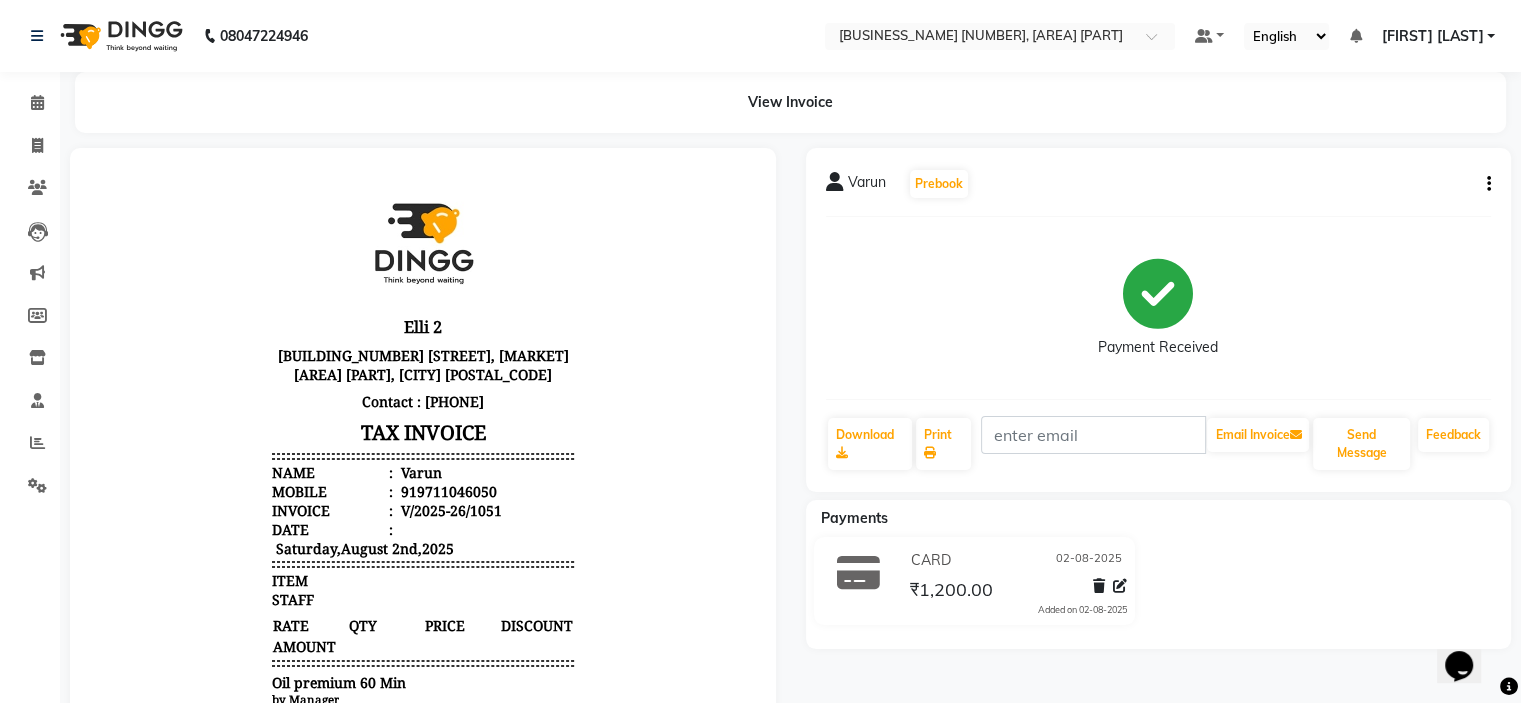 click 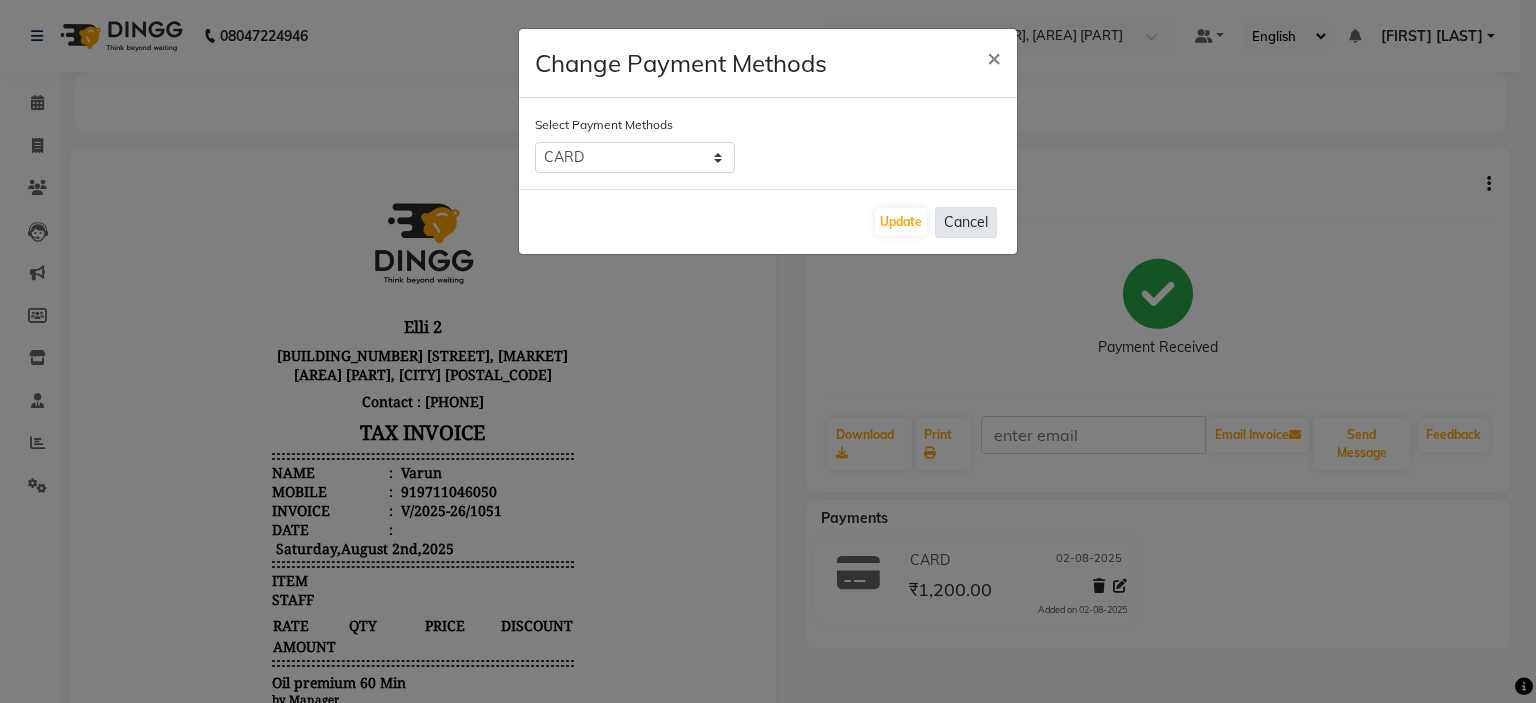 click on "Cancel" 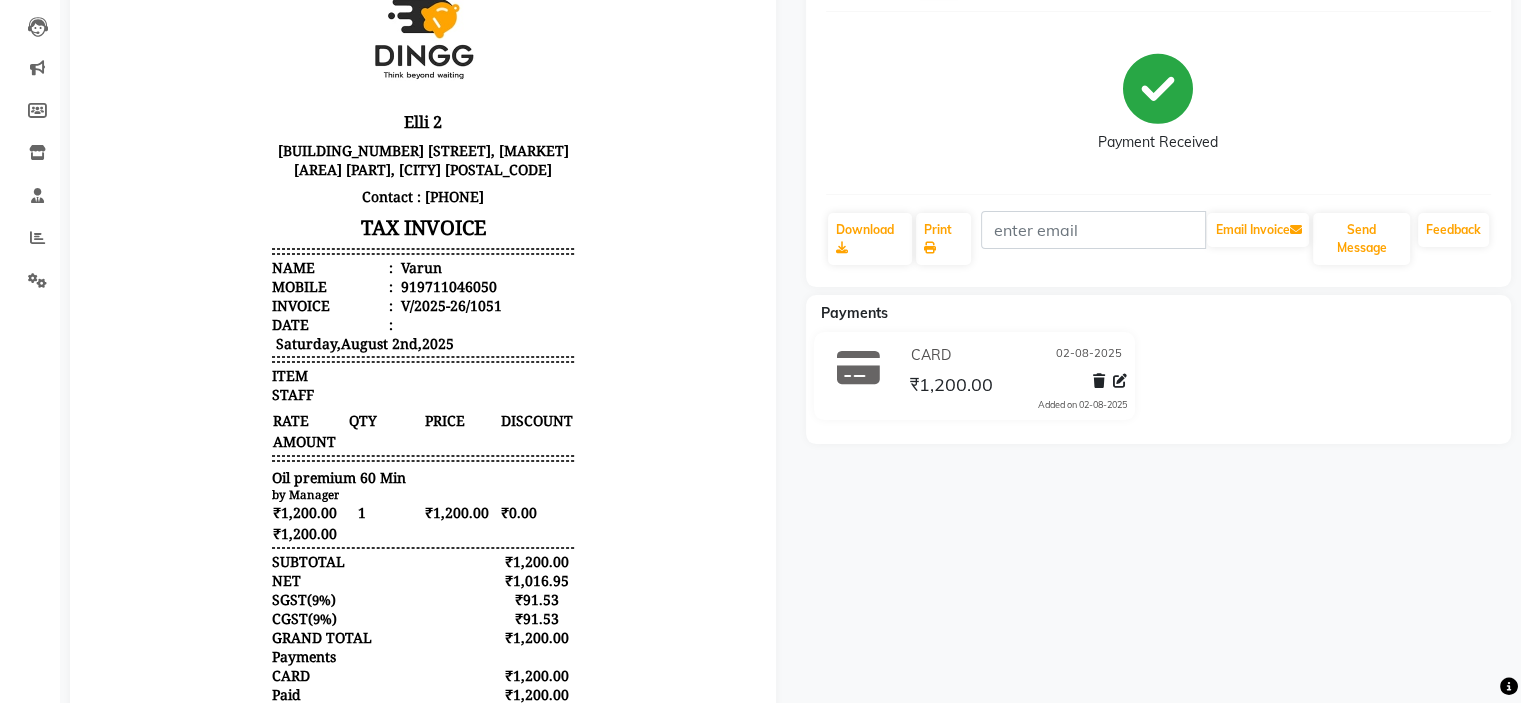 scroll, scrollTop: 100, scrollLeft: 0, axis: vertical 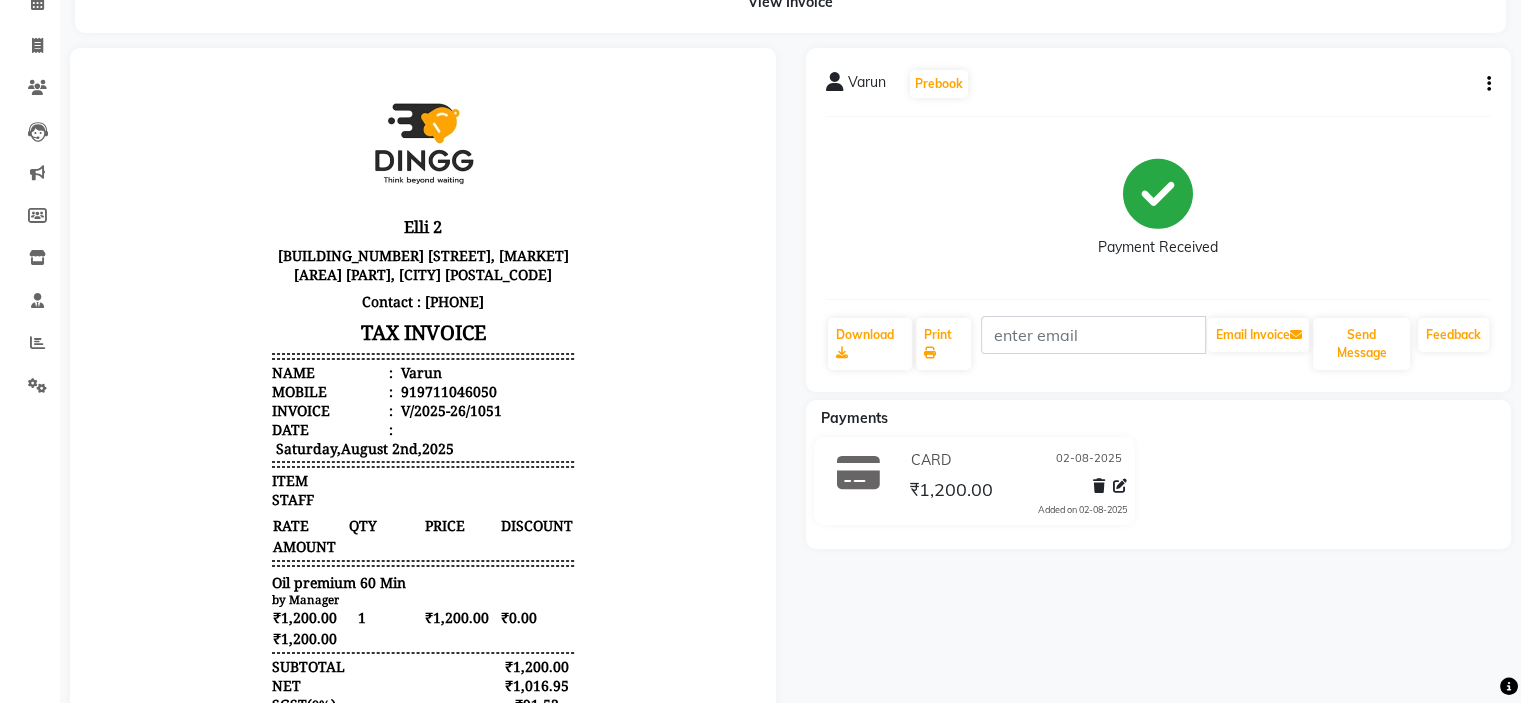 click 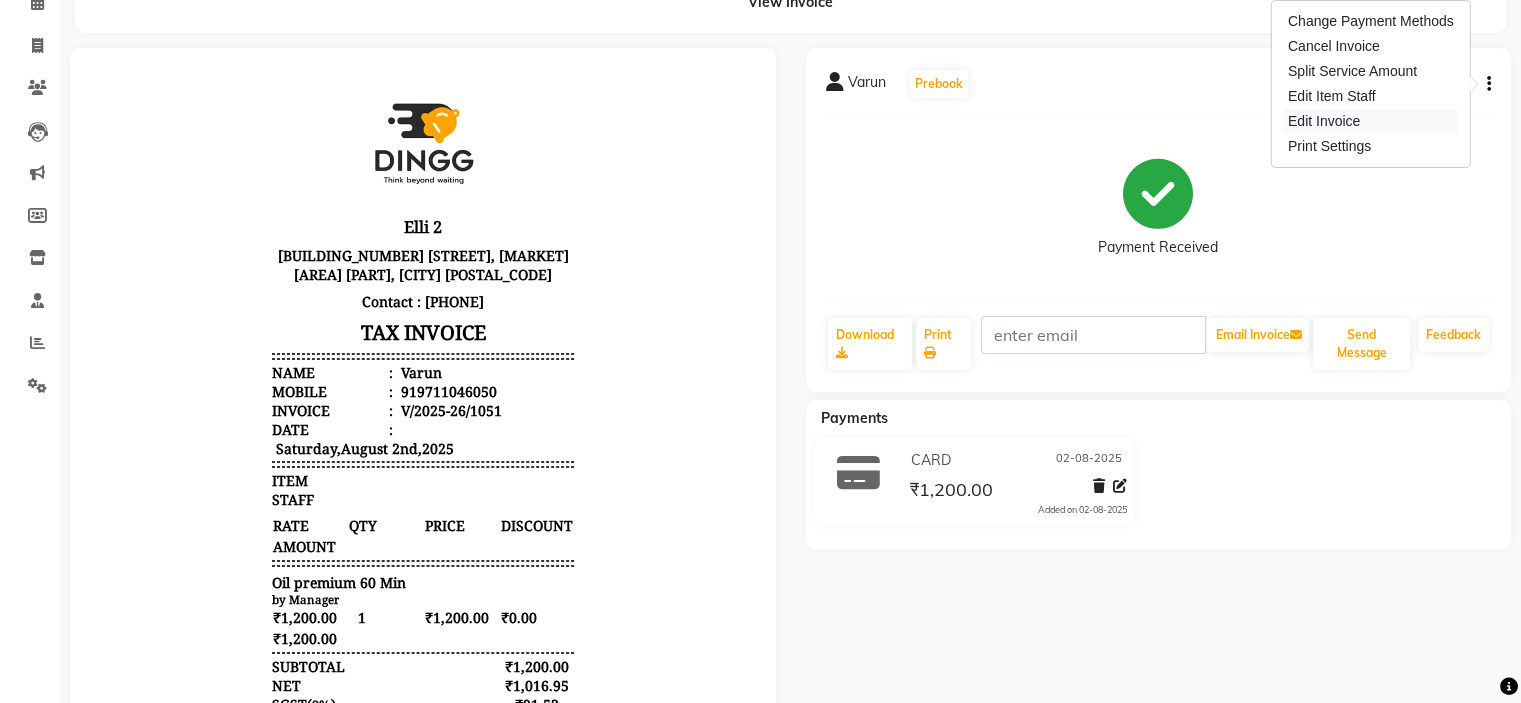 click on "Edit Invoice" at bounding box center [1371, 121] 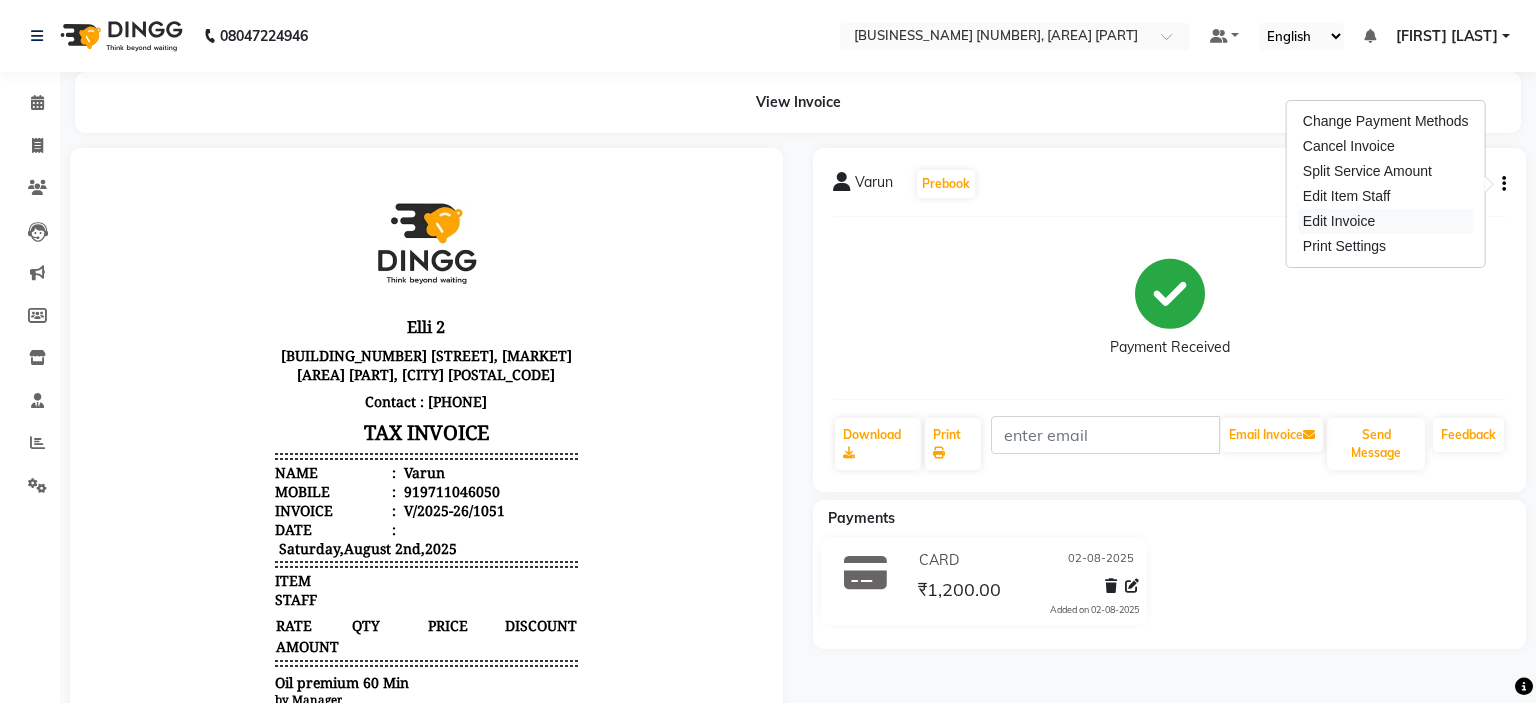 select on "service" 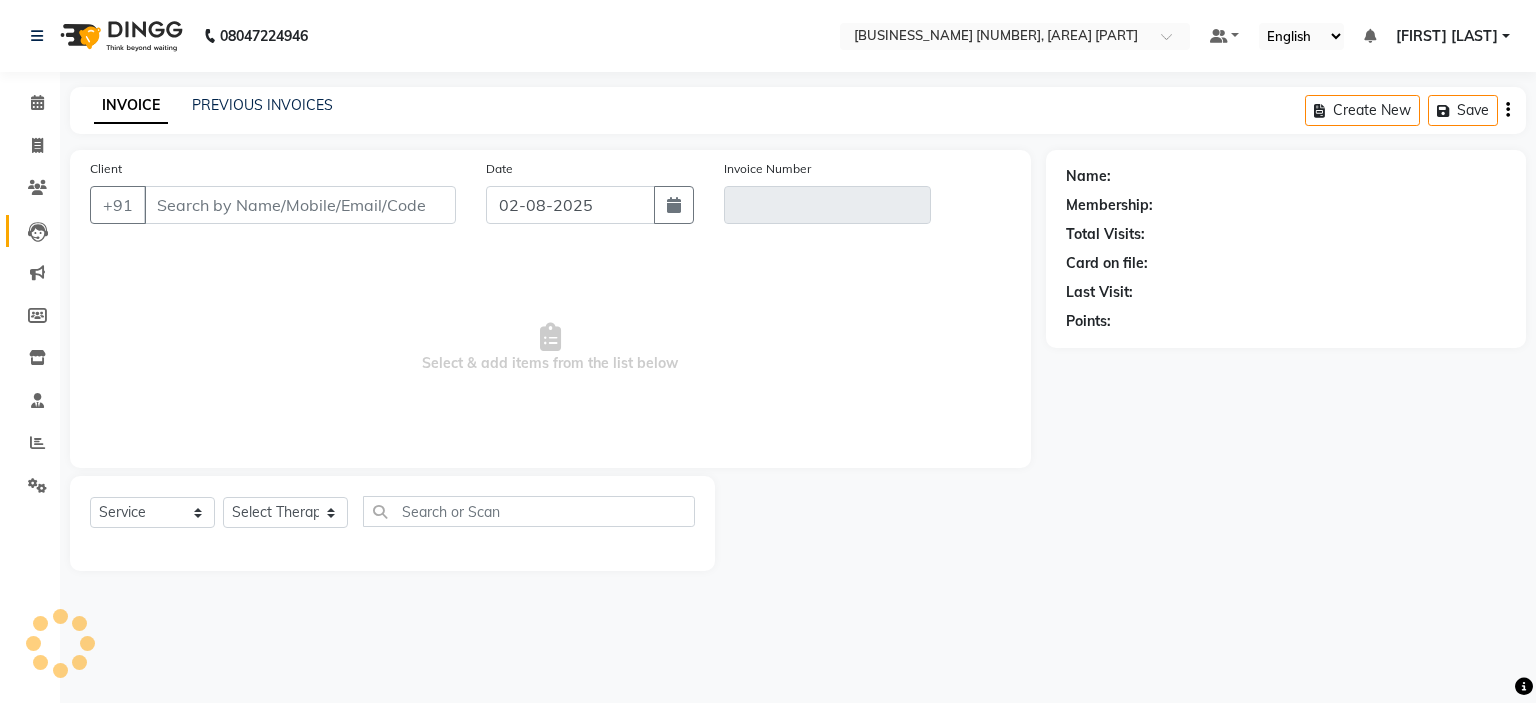 type on "9711046050" 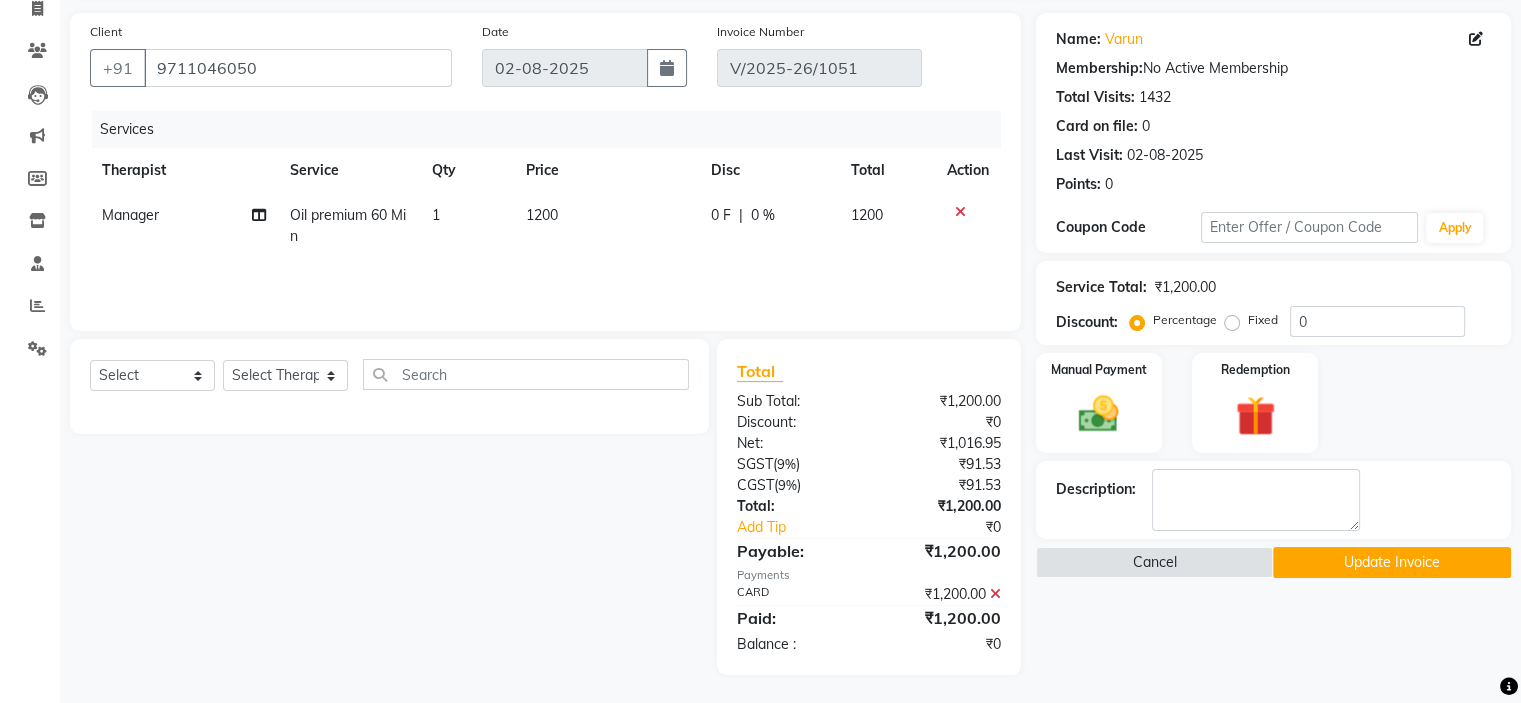 scroll, scrollTop: 139, scrollLeft: 0, axis: vertical 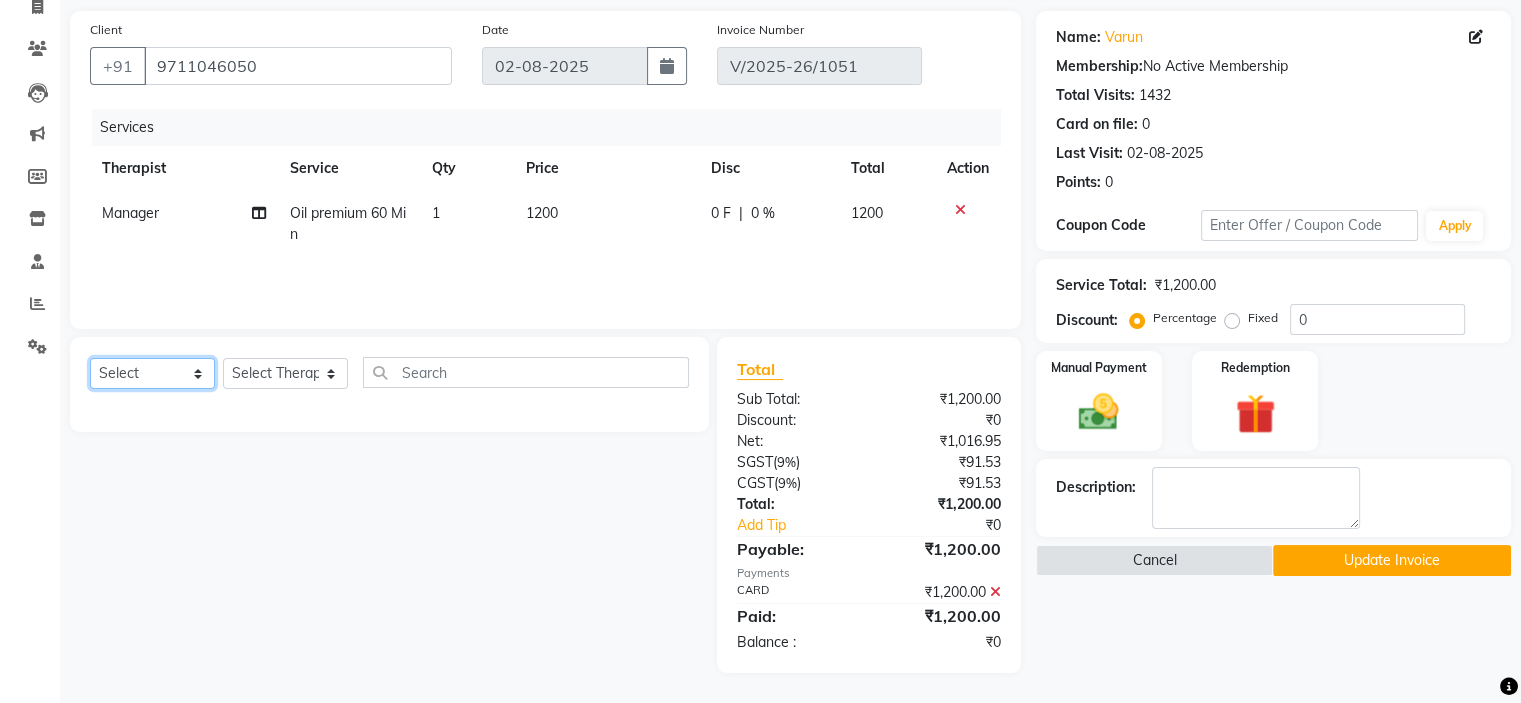 click on "Select  Service  Product  Membership  Package Voucher Prepaid Gift Card" 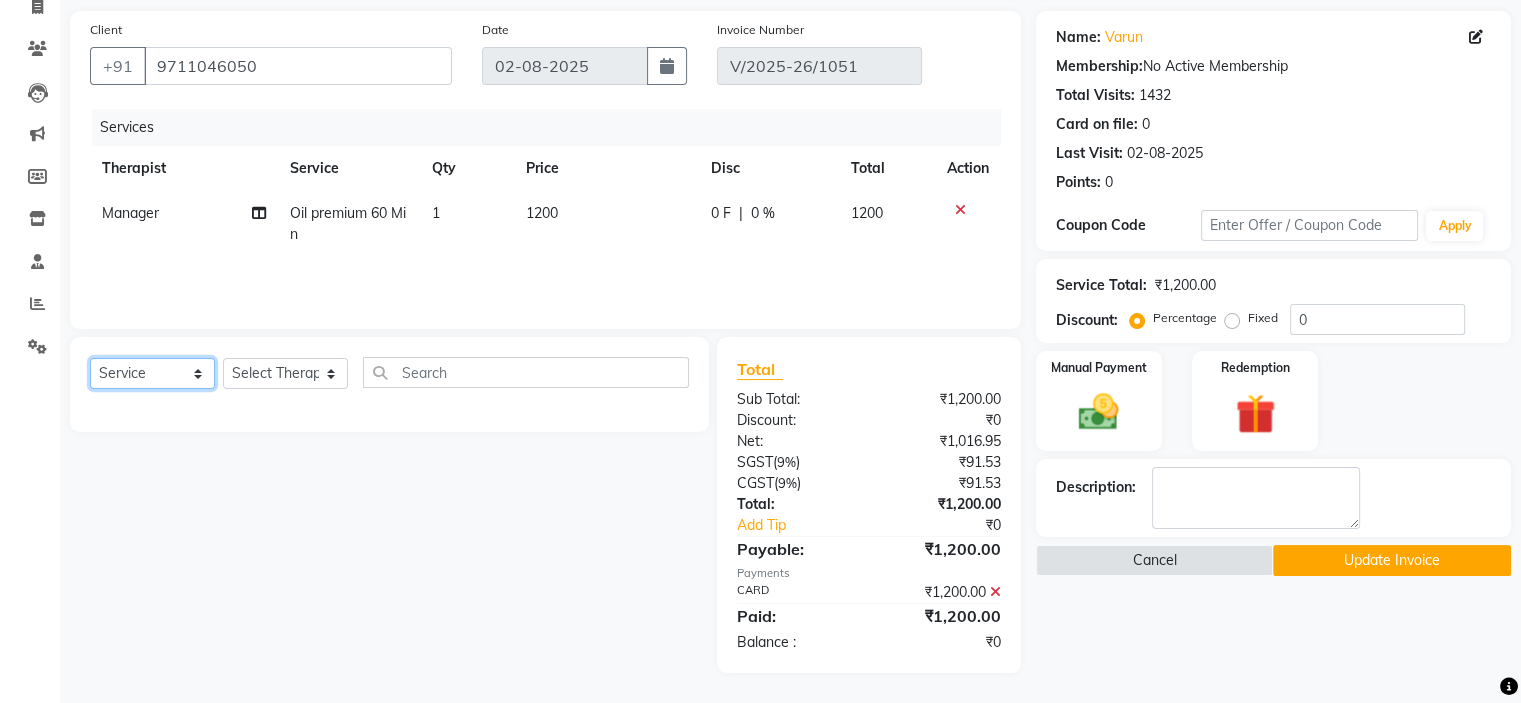 click on "Select  Service  Product  Membership  Package Voucher Prepaid Gift Card" 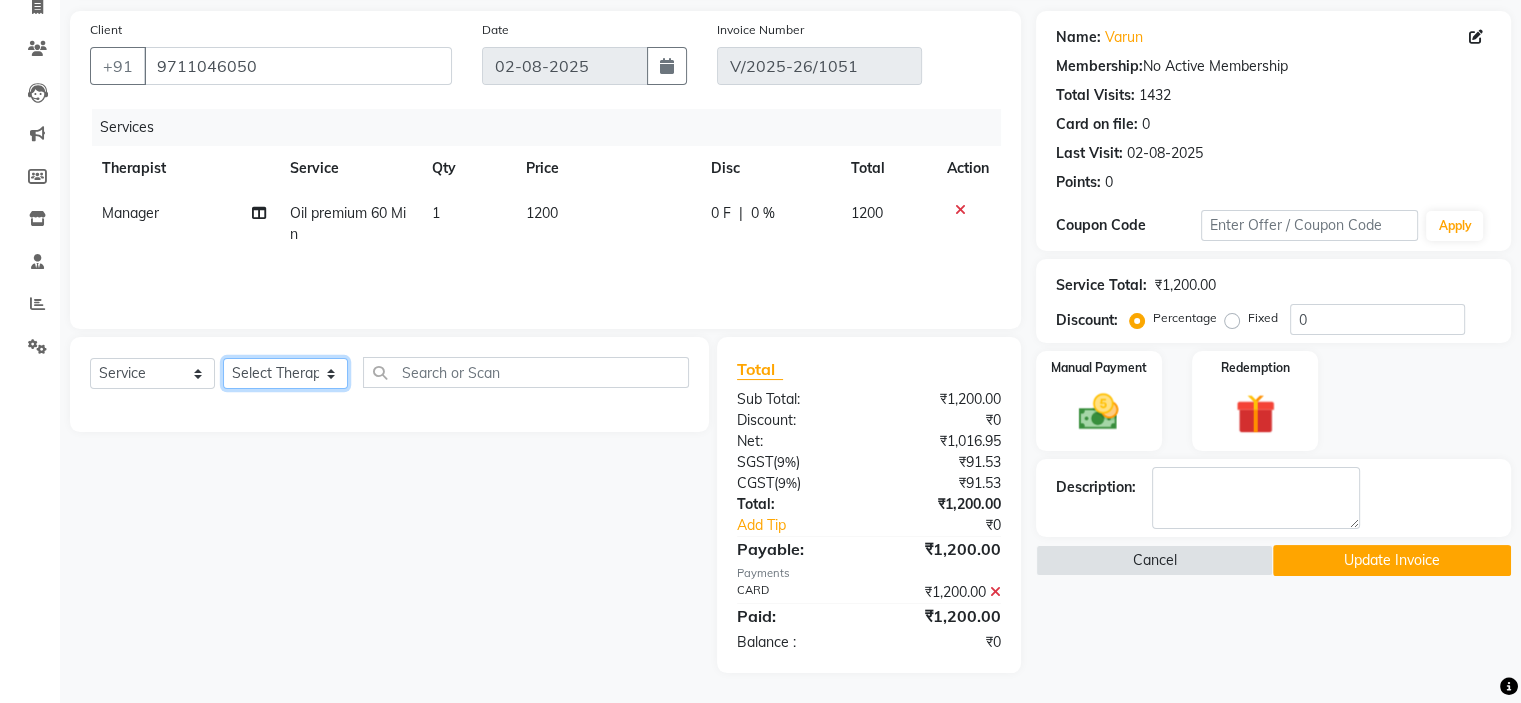 click on "Select Therapist Manager" 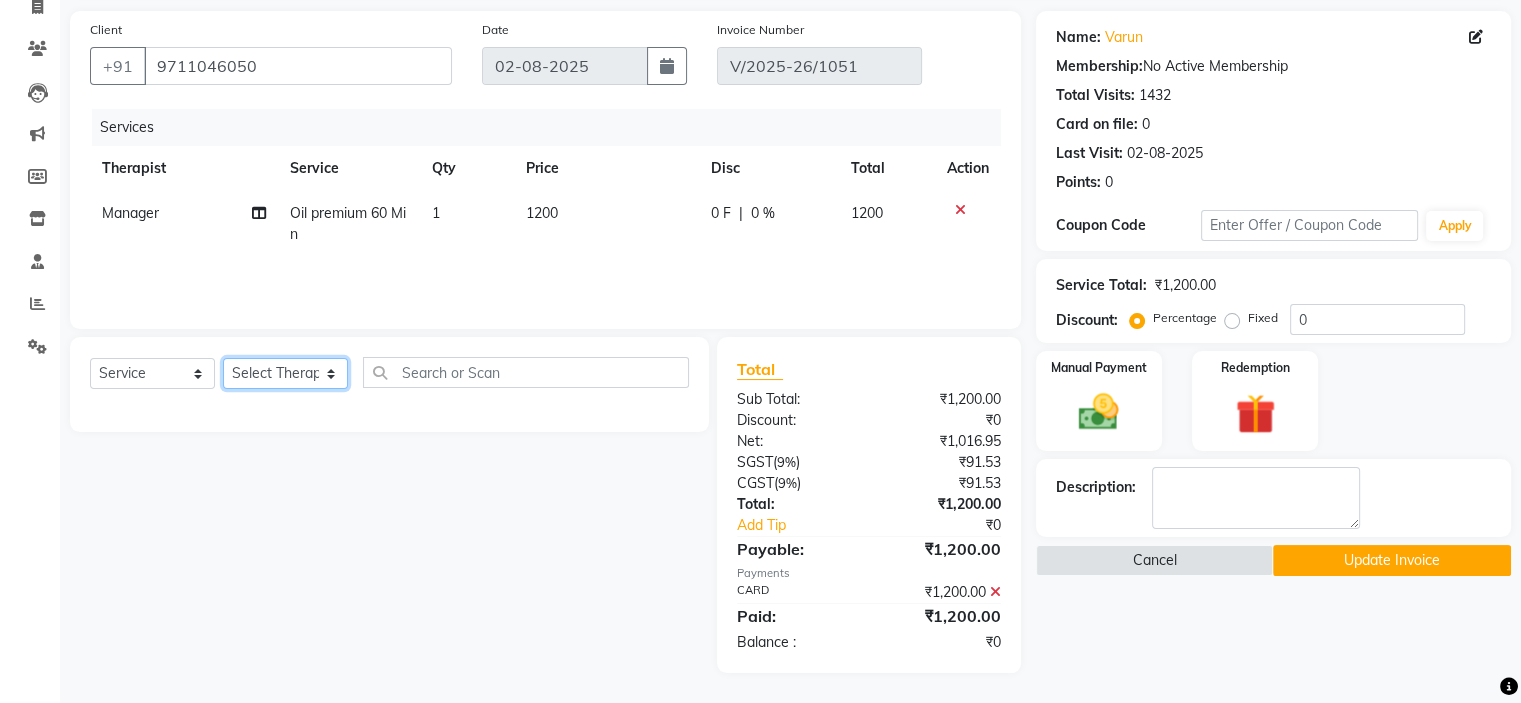select on "67382" 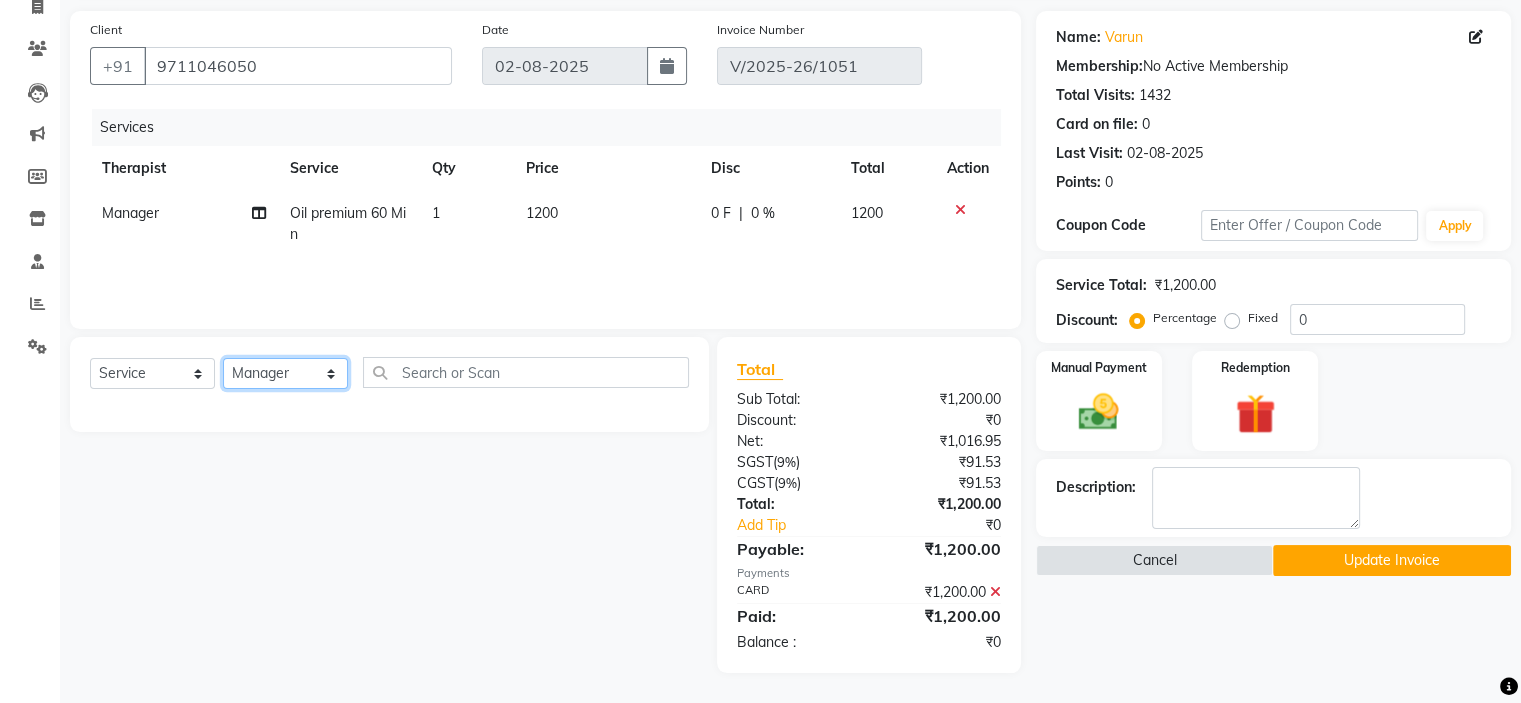 click on "Select Therapist Manager" 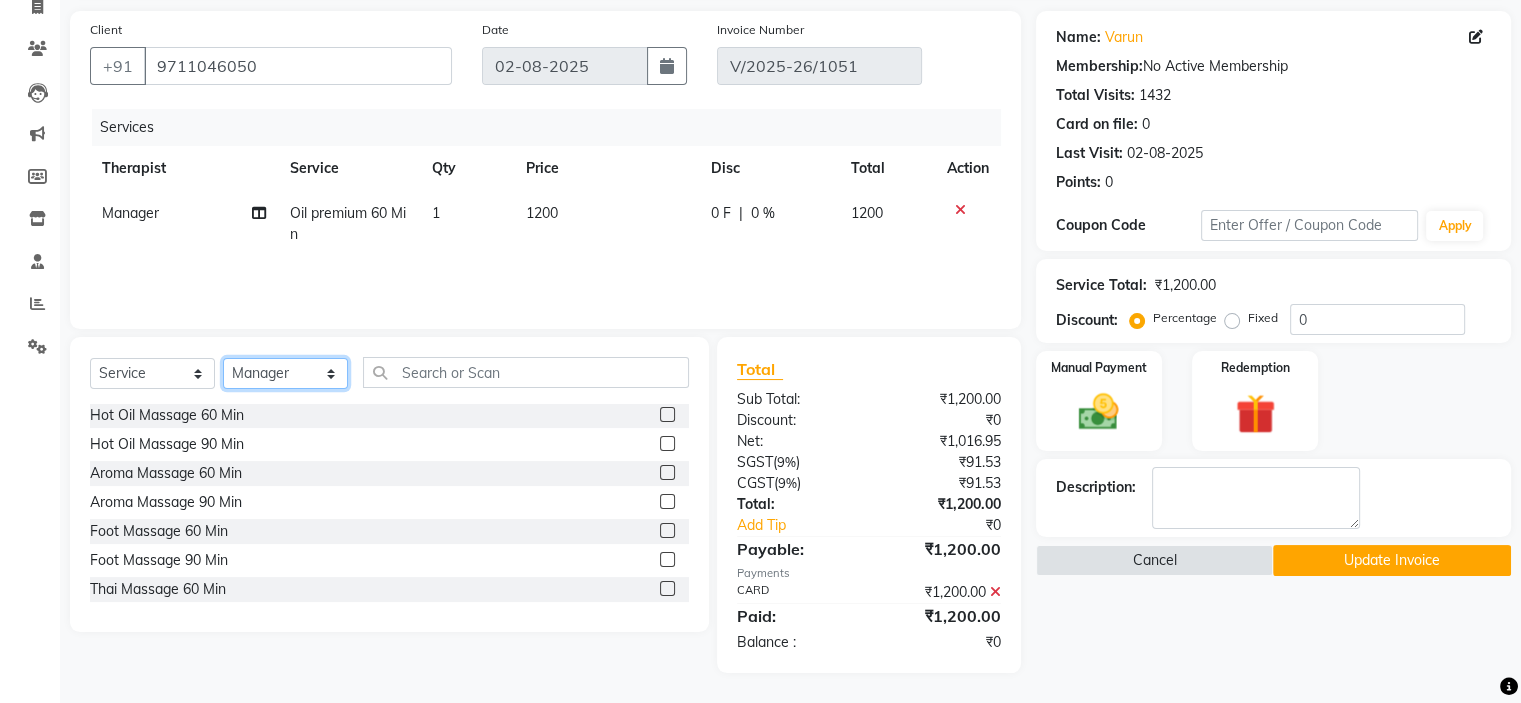 scroll, scrollTop: 0, scrollLeft: 0, axis: both 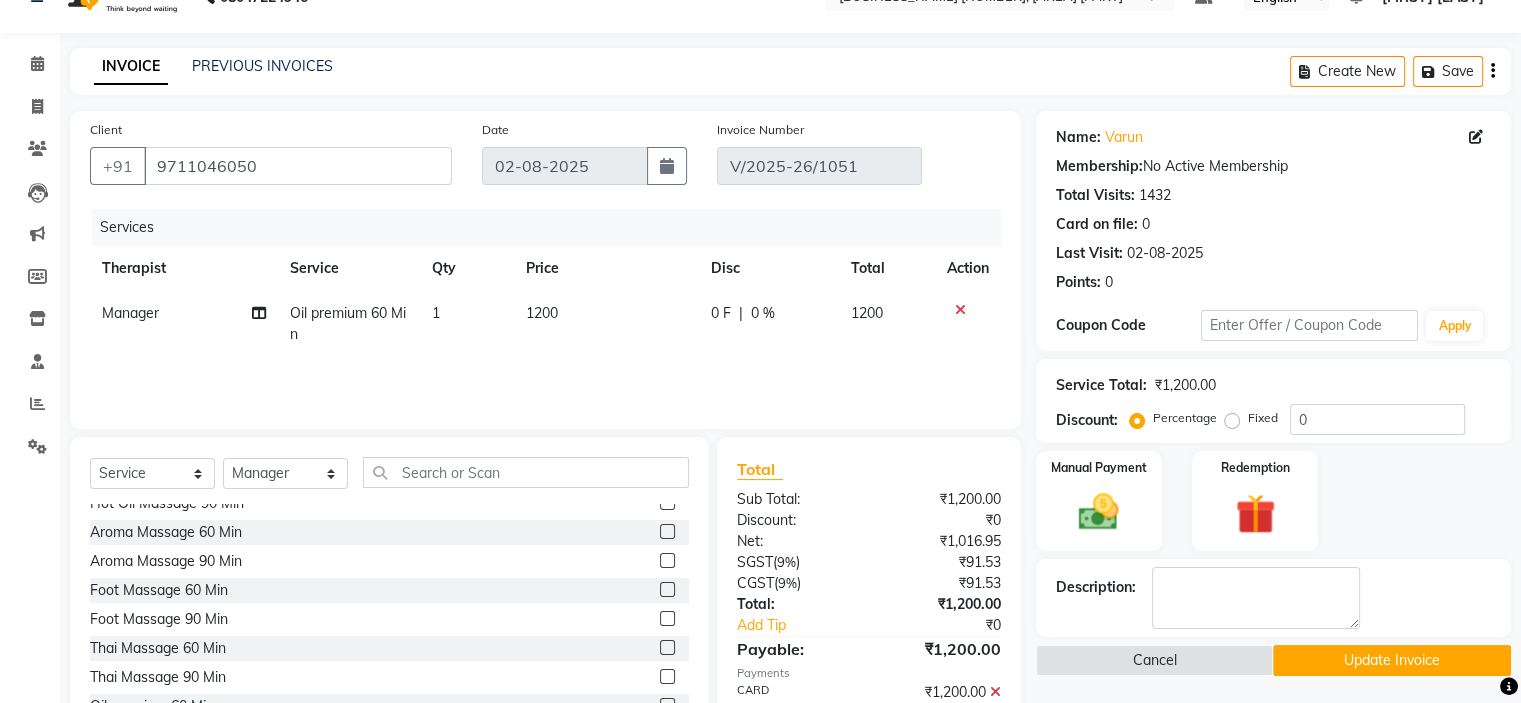 click 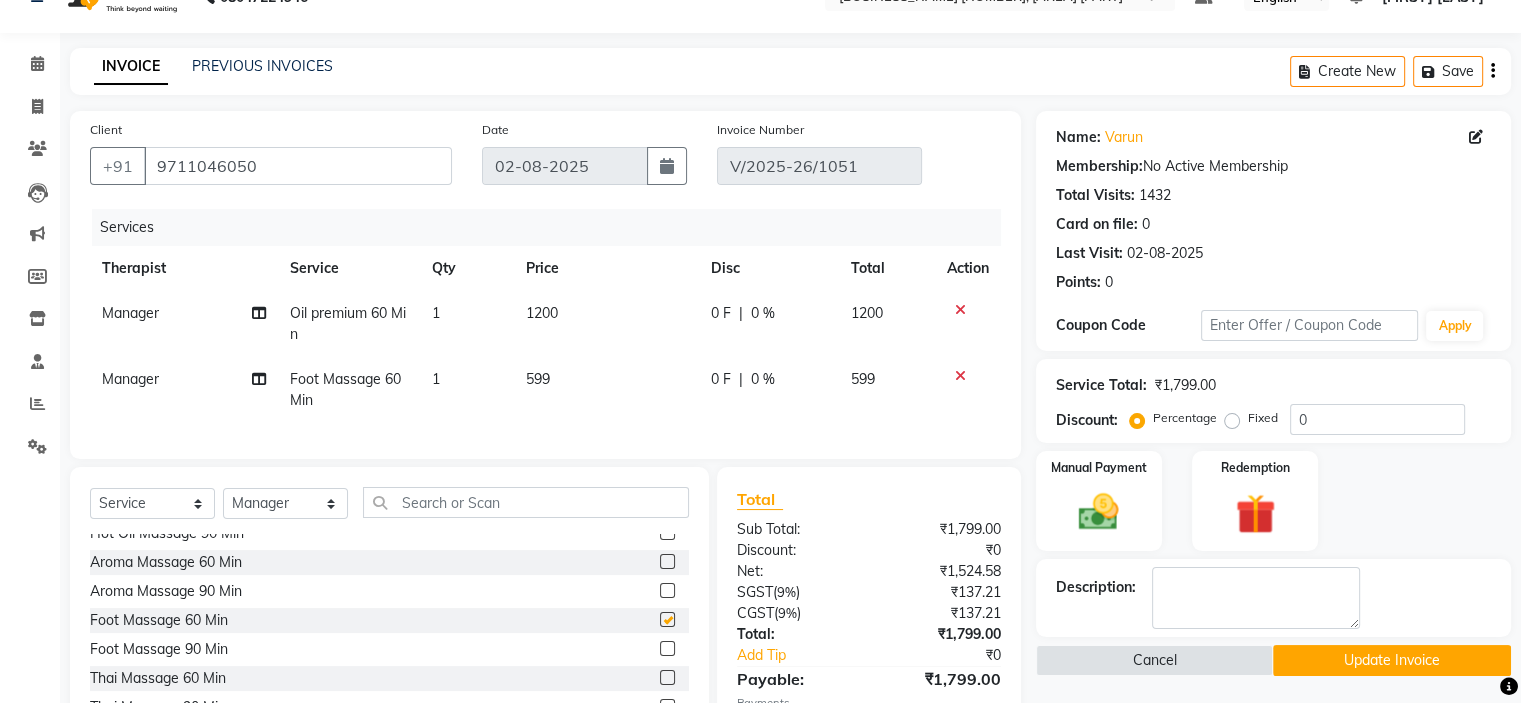 checkbox on "false" 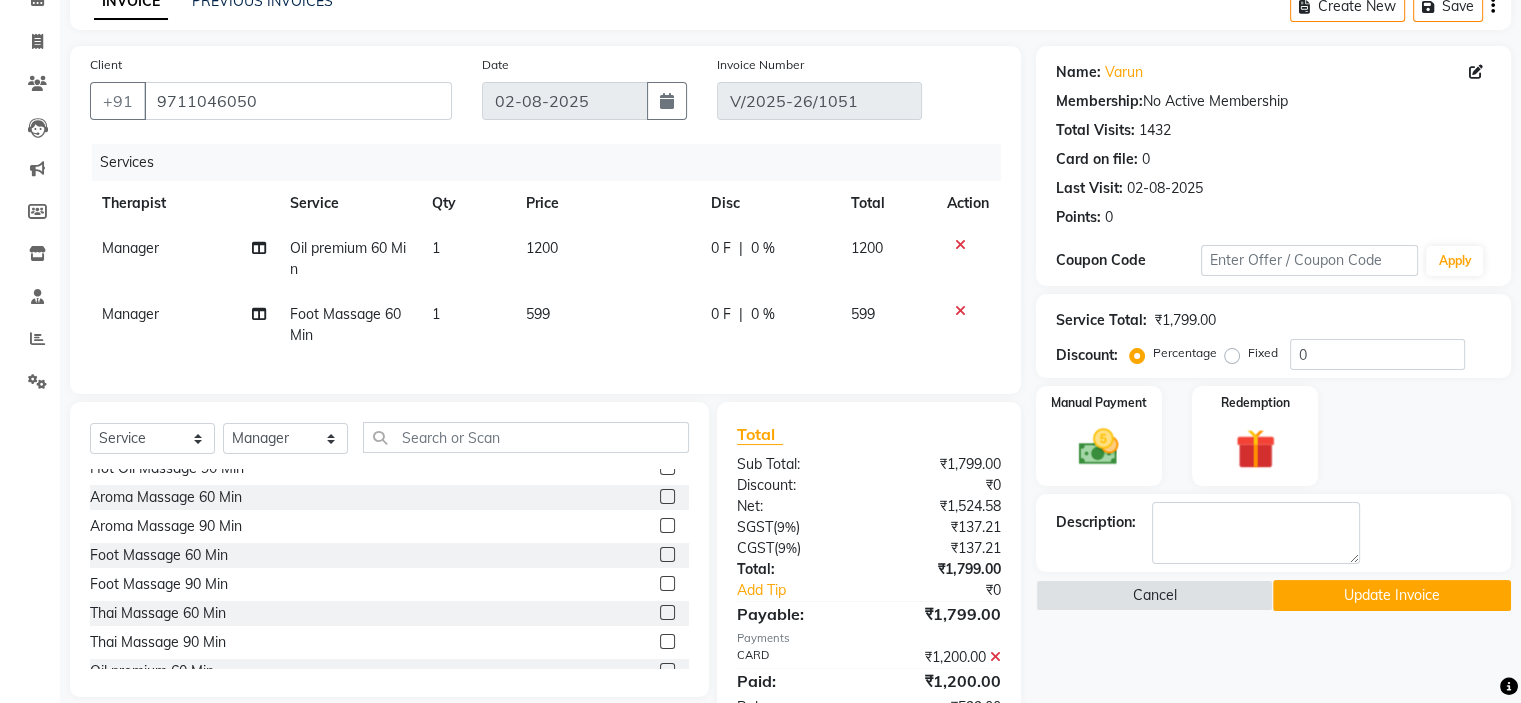 scroll, scrollTop: 139, scrollLeft: 0, axis: vertical 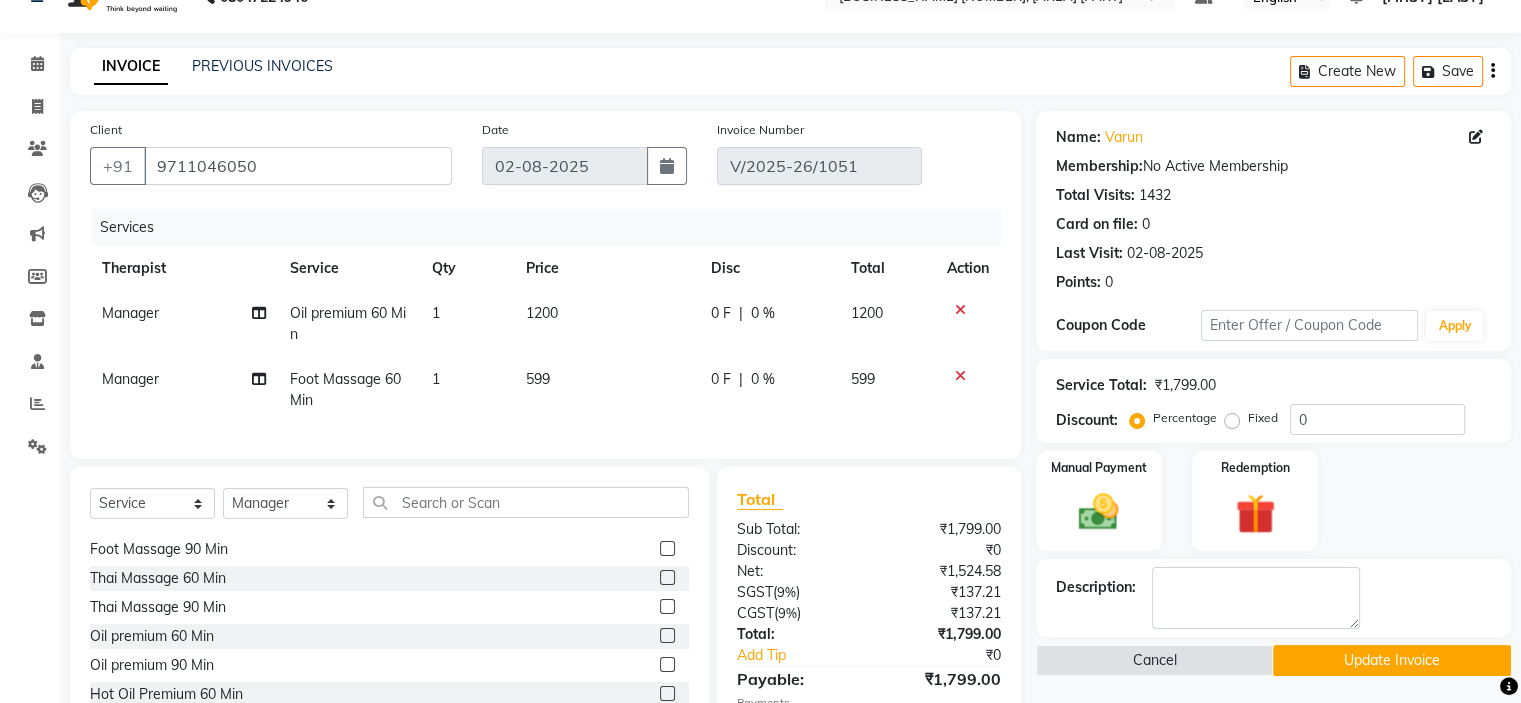 click on "0 %" 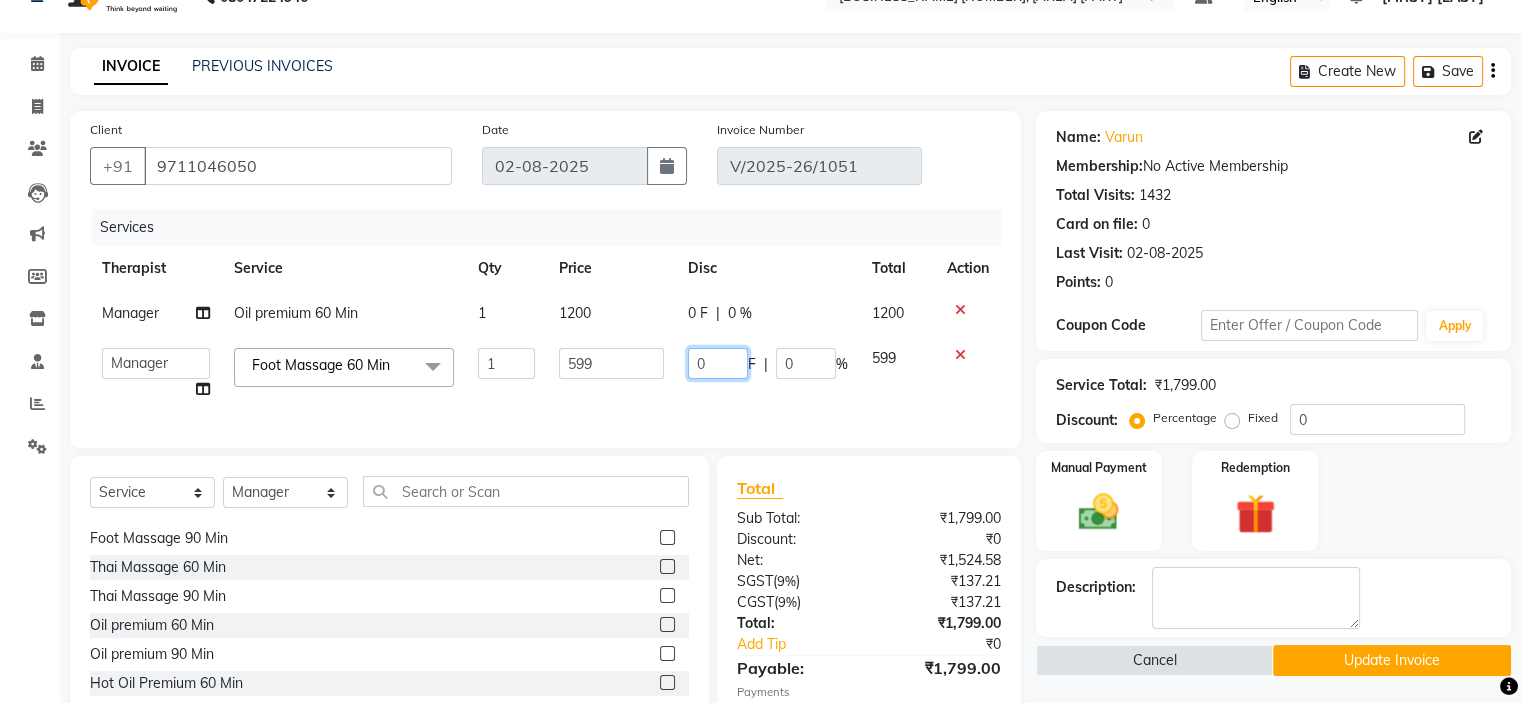 click on "0" 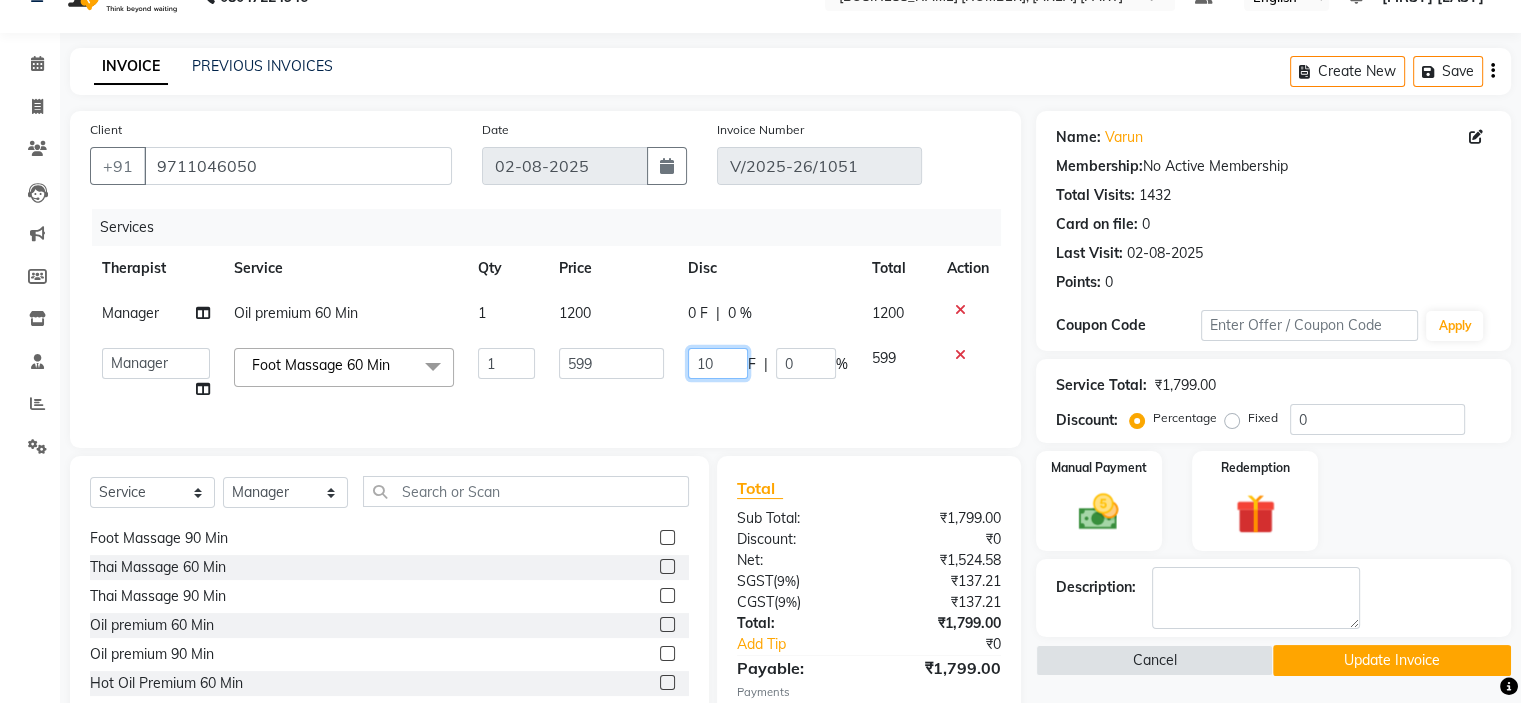 type on "100" 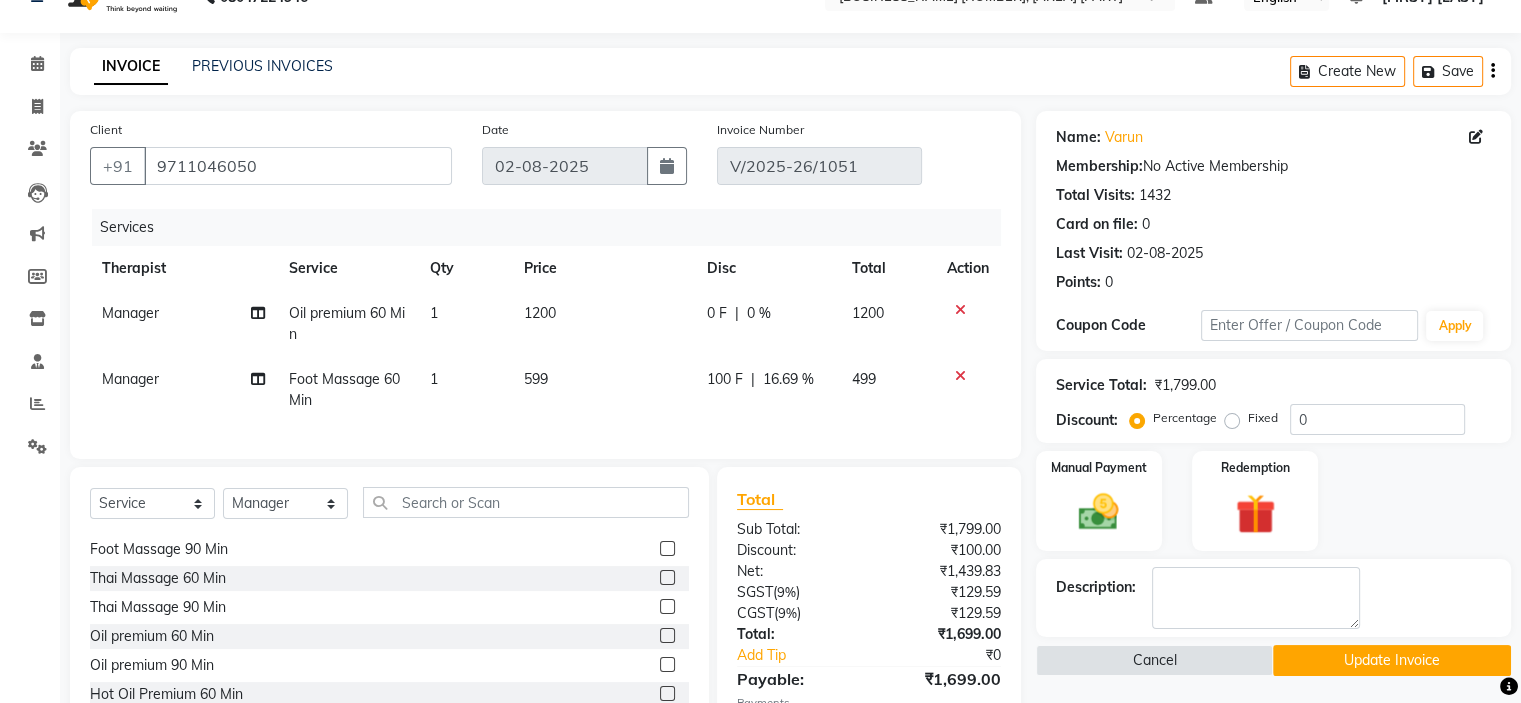 click on "100 F | 16.69 %" 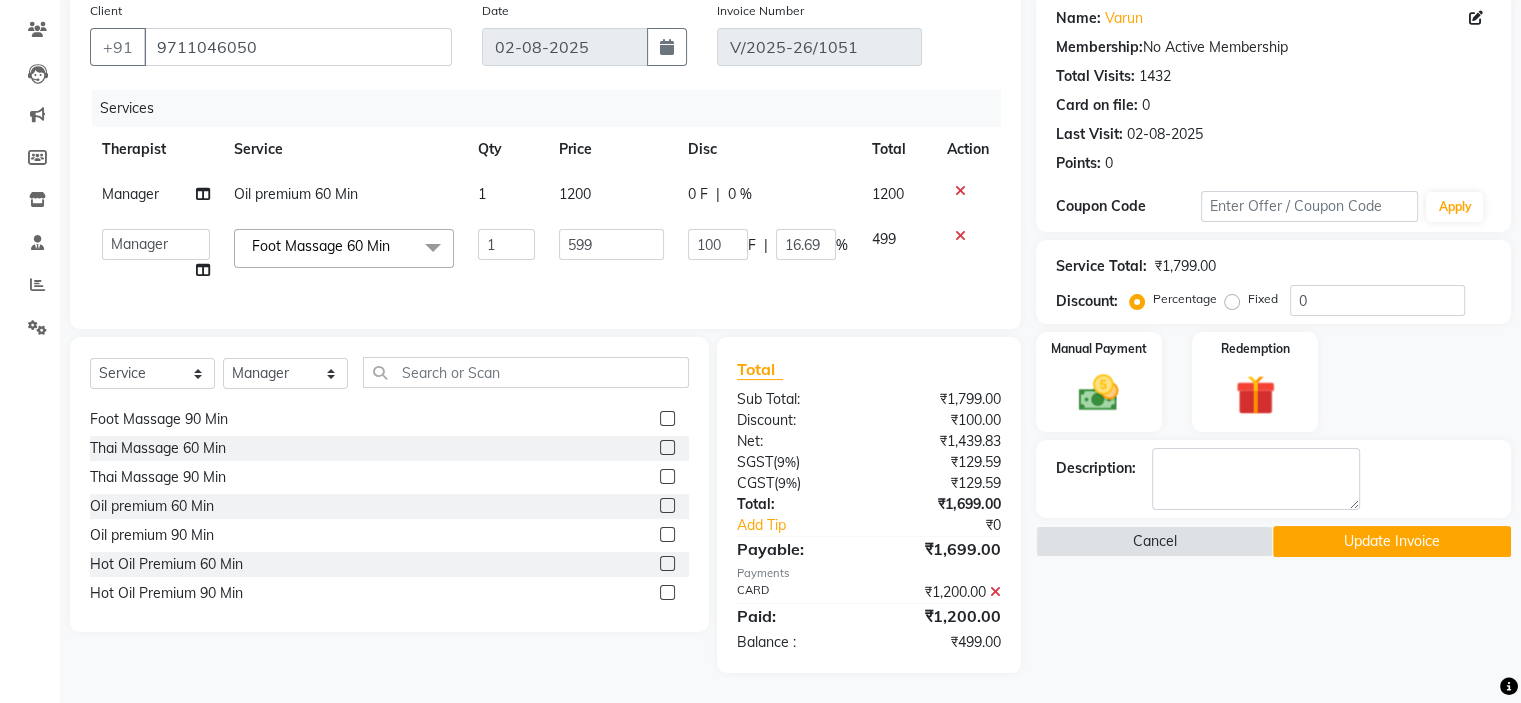scroll, scrollTop: 173, scrollLeft: 0, axis: vertical 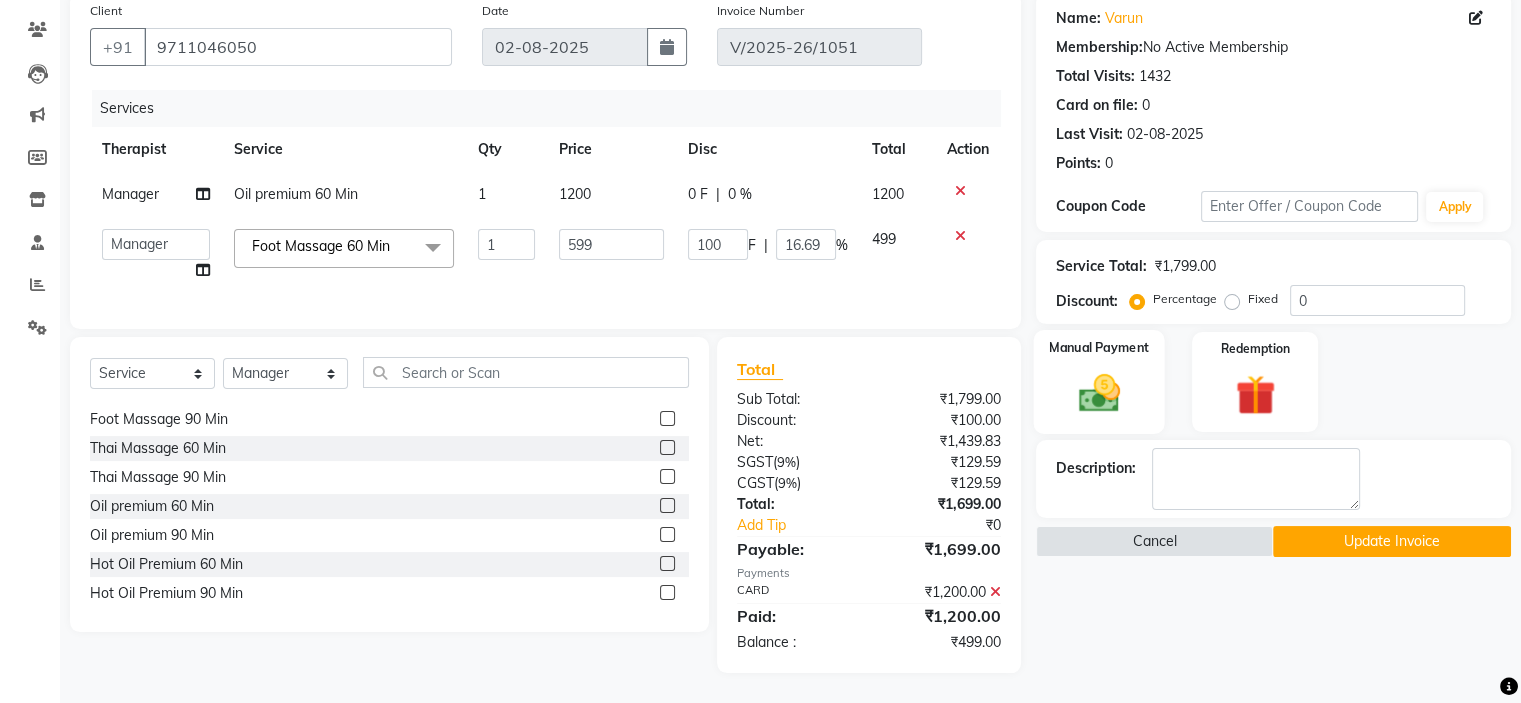 click 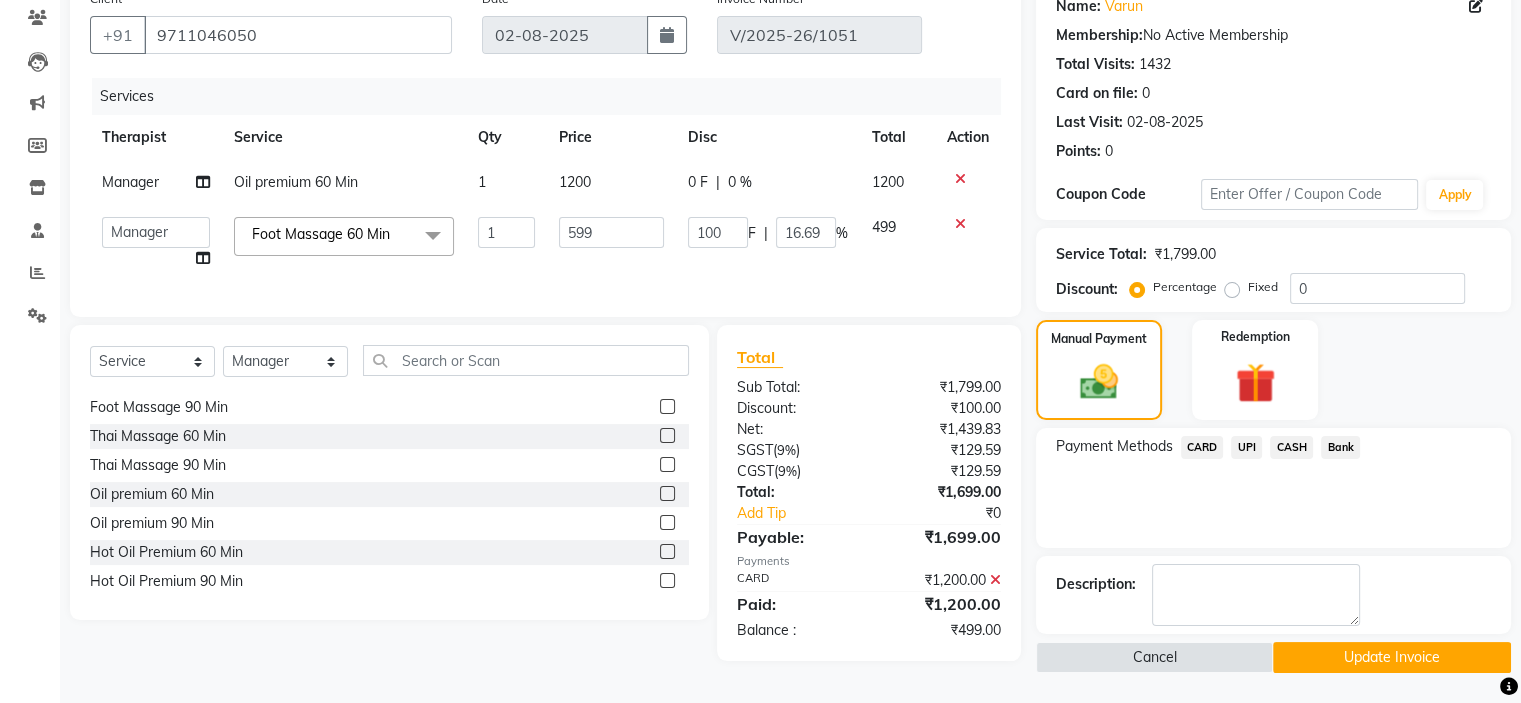 click on "UPI" 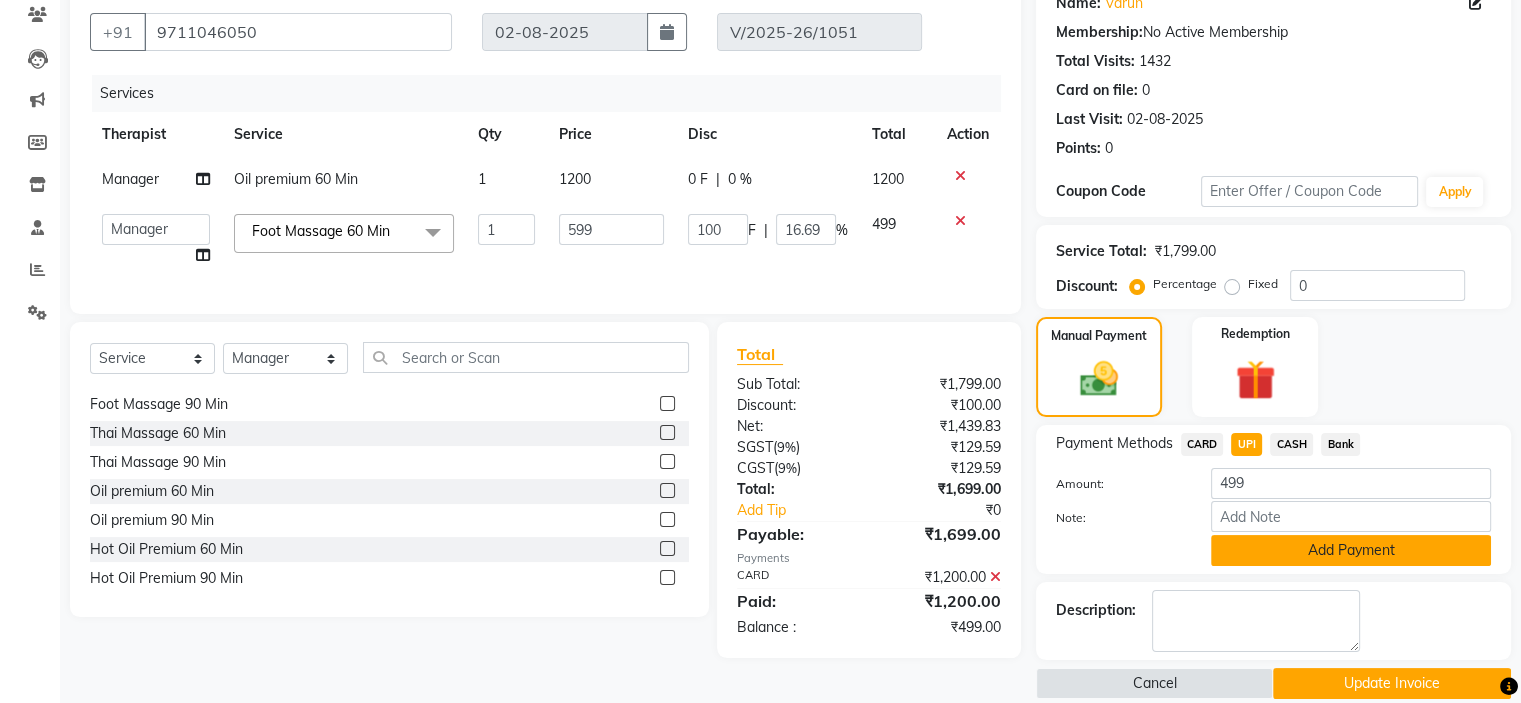 click on "Add Payment" 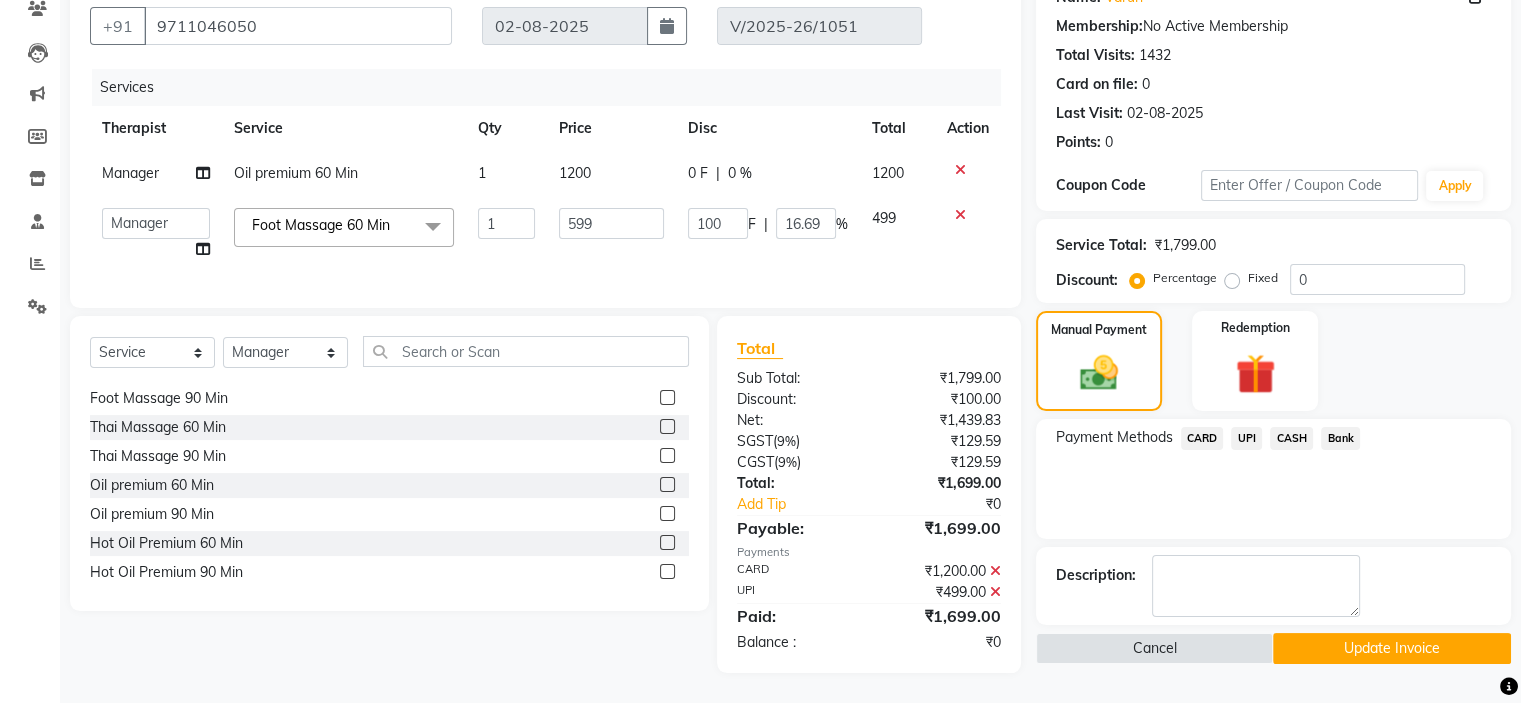 scroll, scrollTop: 194, scrollLeft: 0, axis: vertical 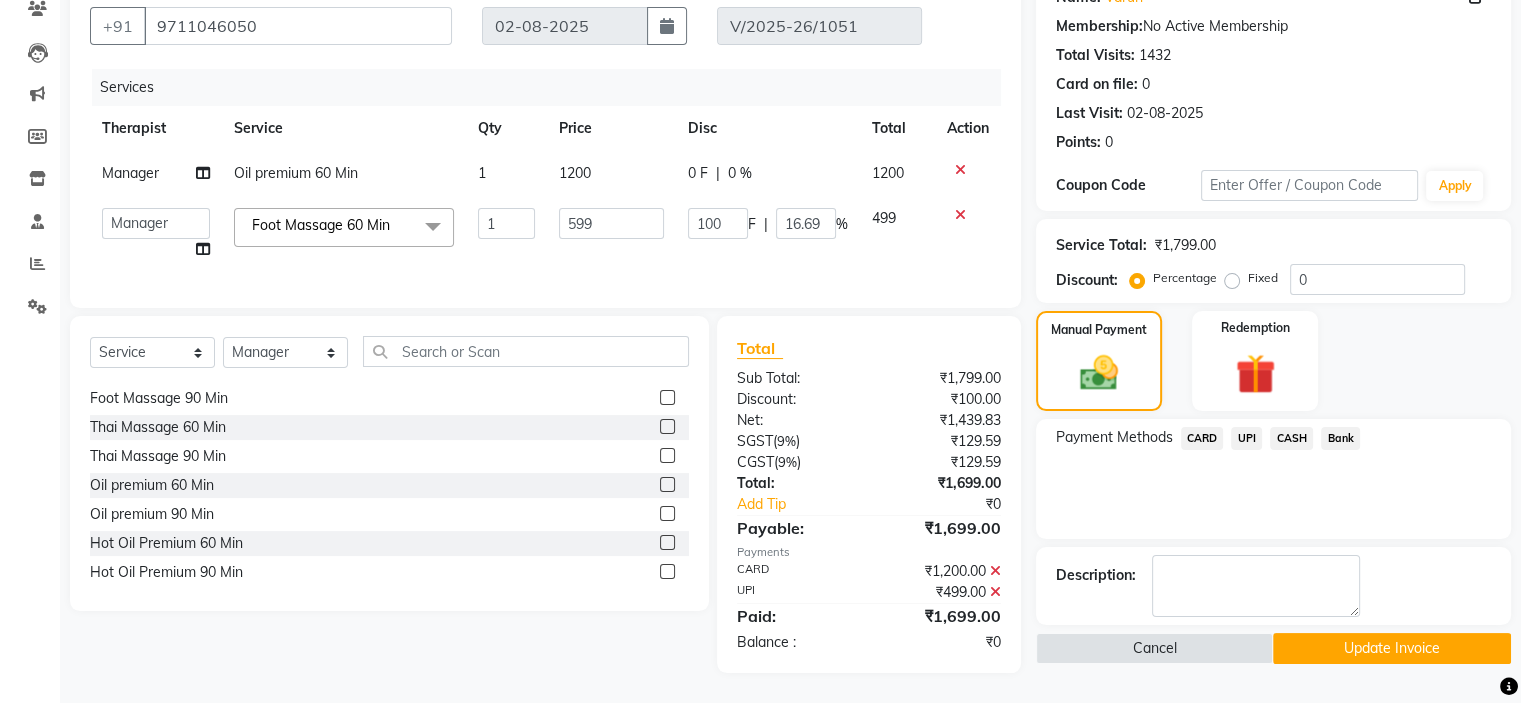 click on "Update Invoice" 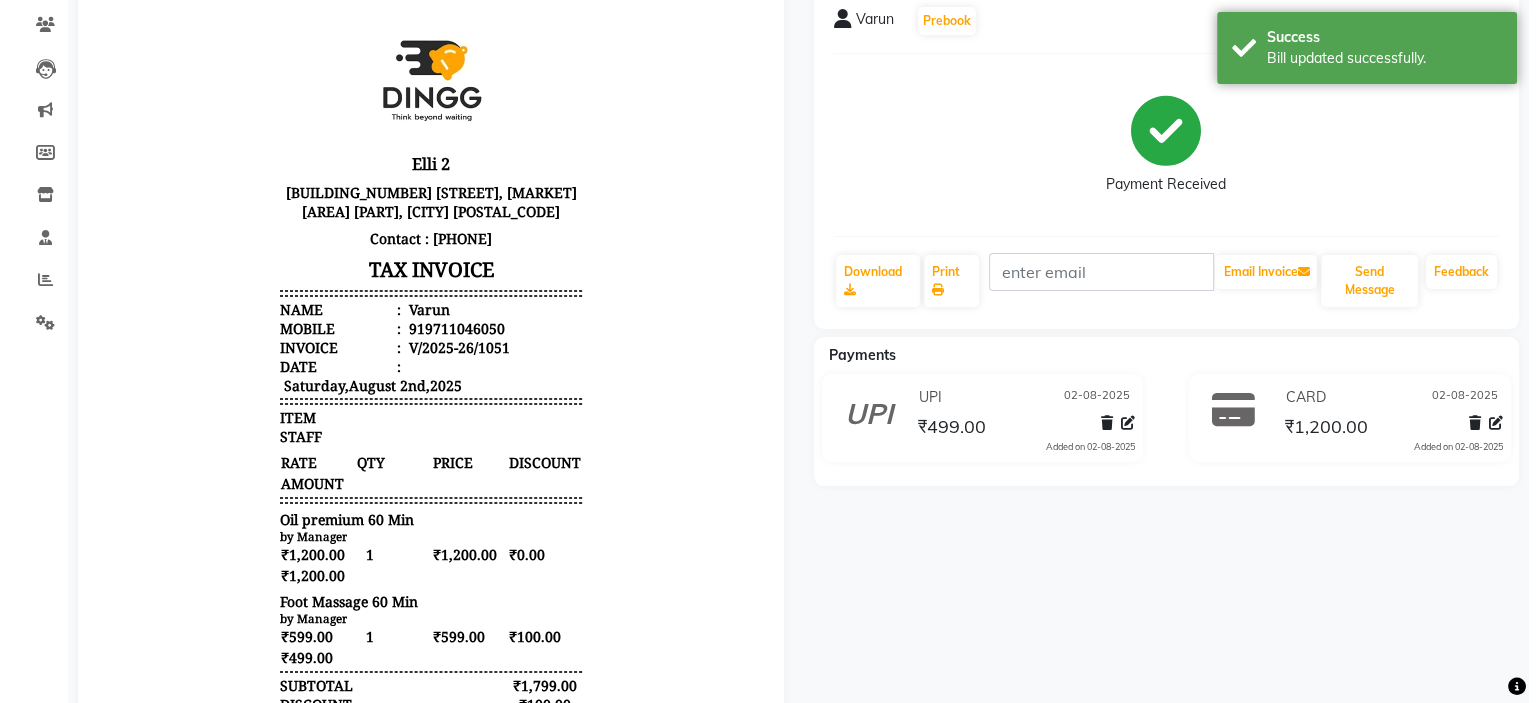 scroll, scrollTop: 0, scrollLeft: 0, axis: both 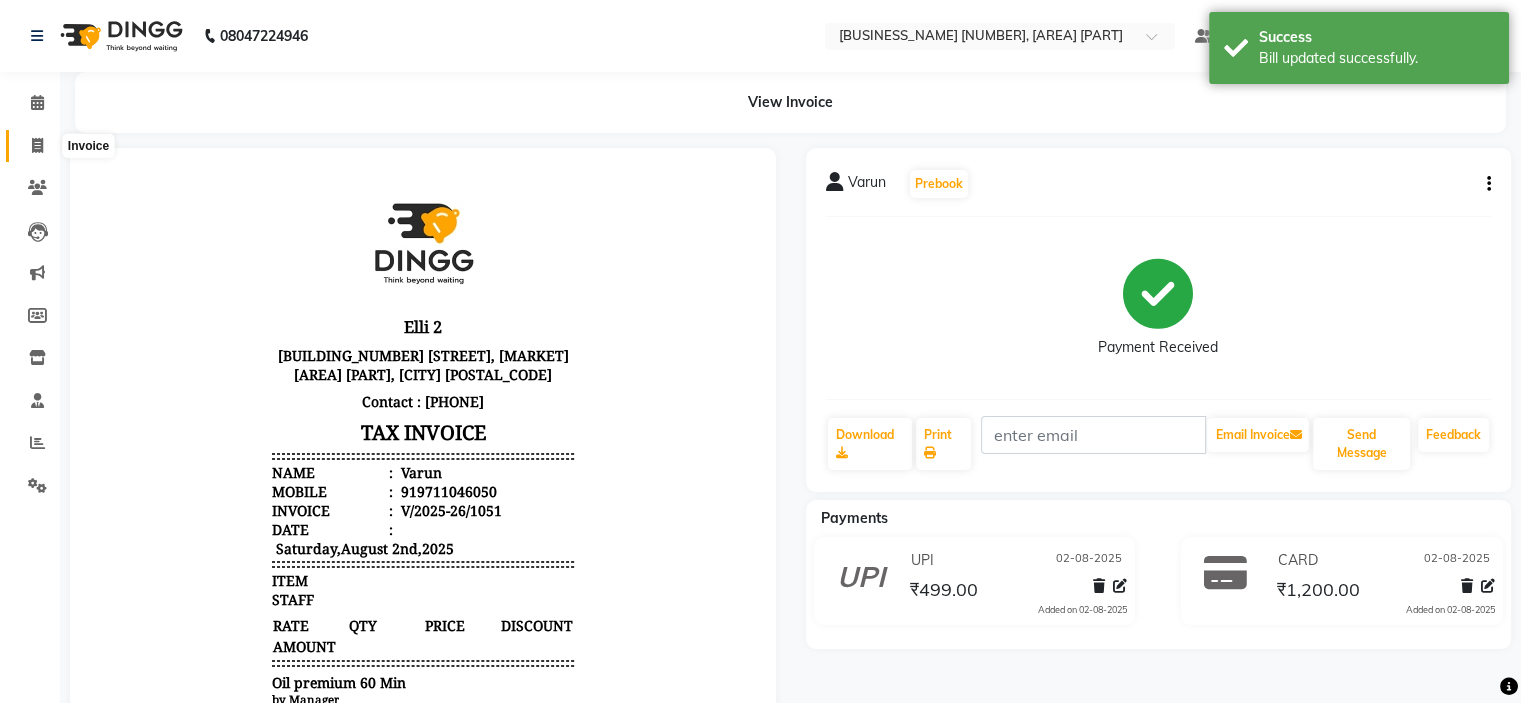 click 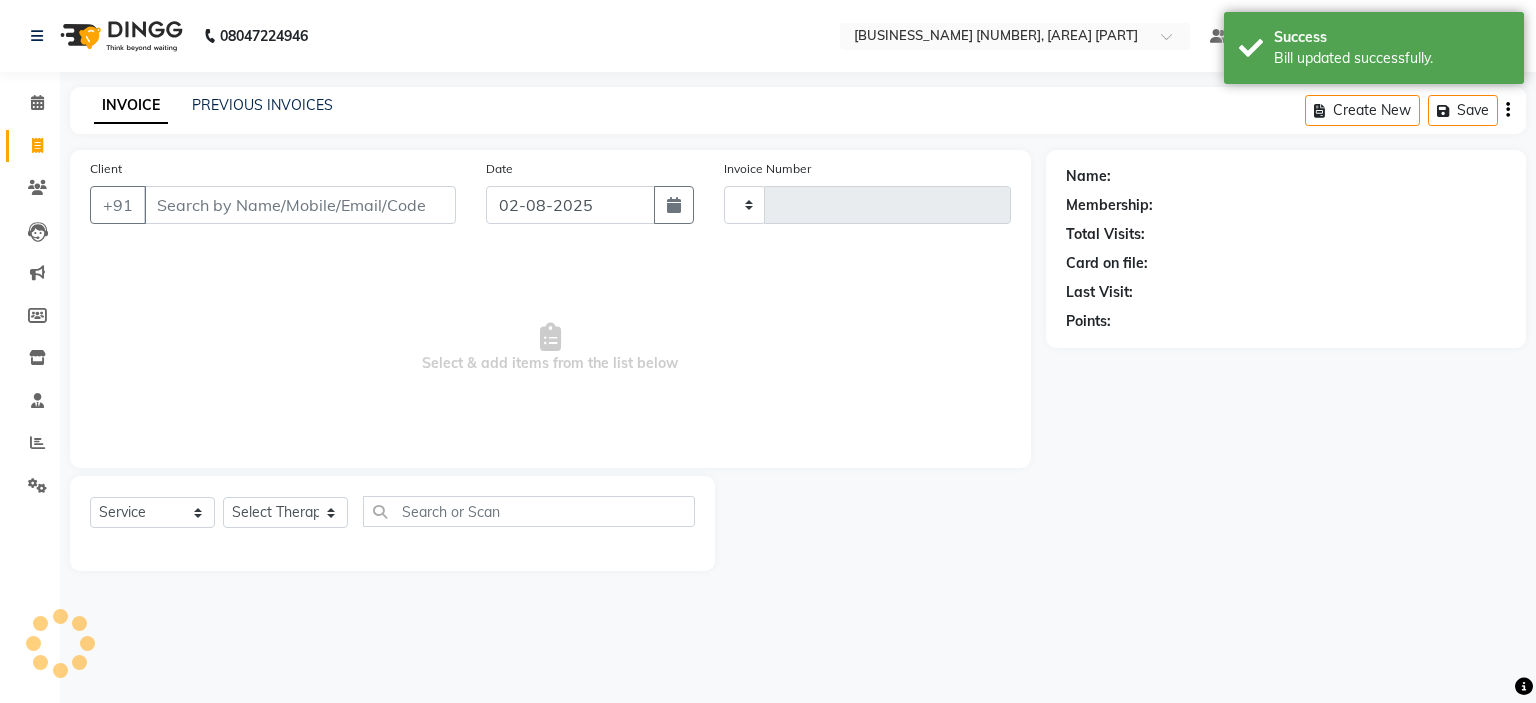 type on "1057" 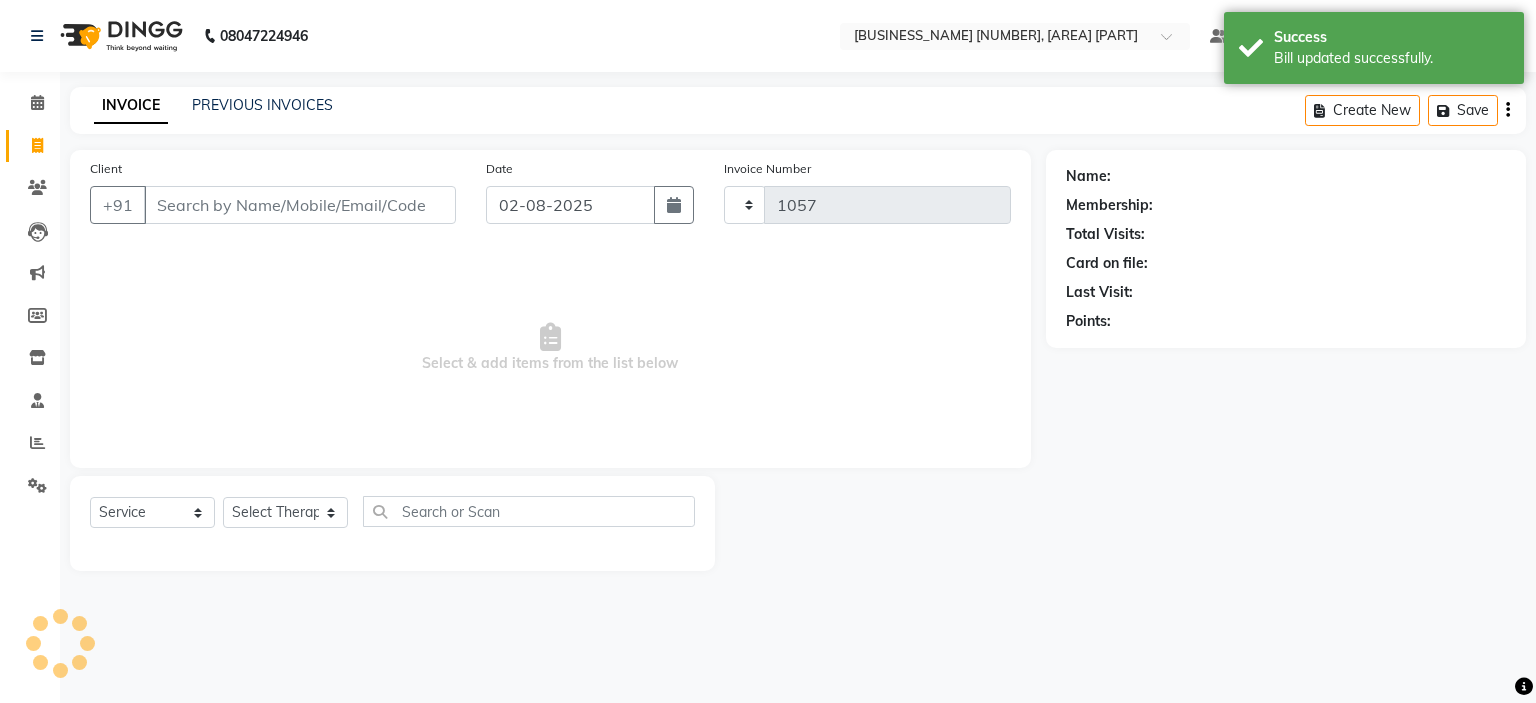select on "7611" 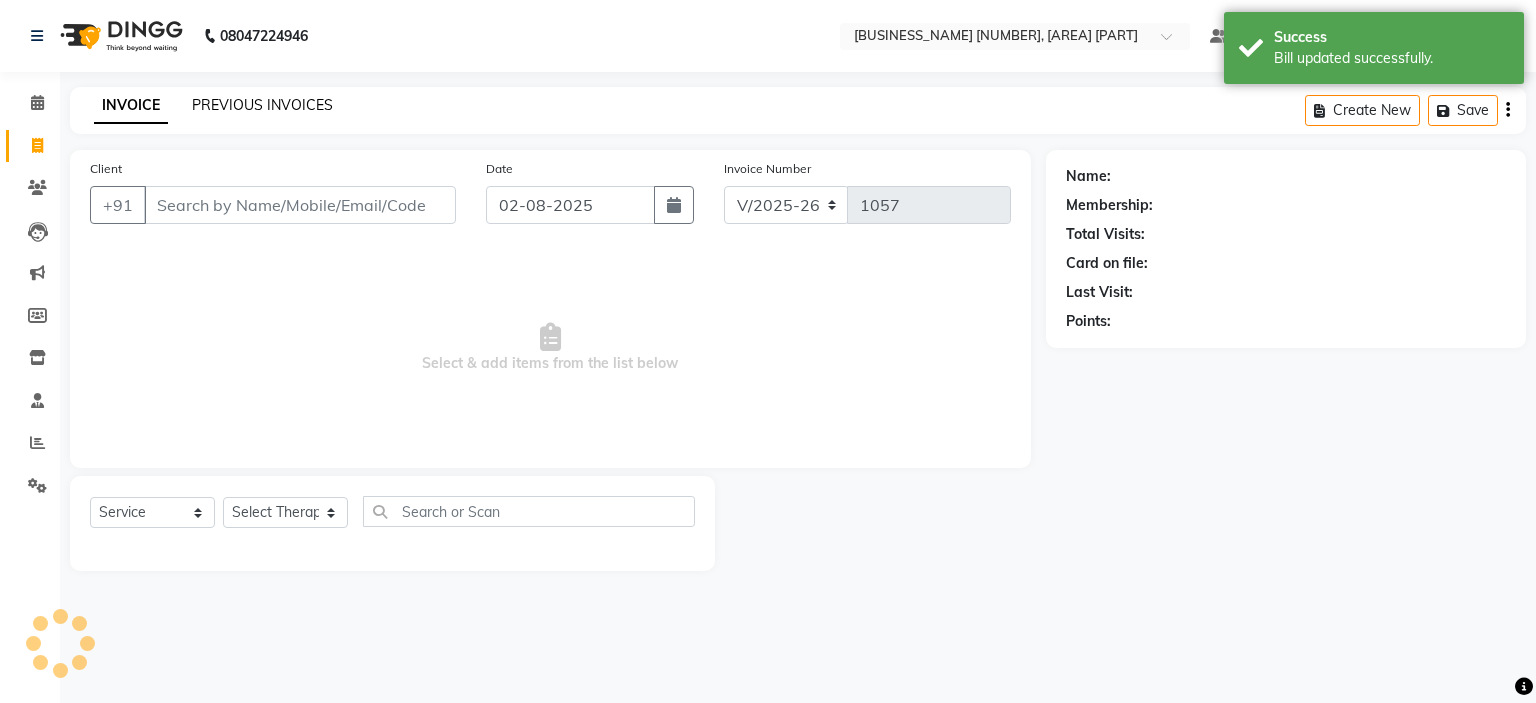 click on "PREVIOUS INVOICES" 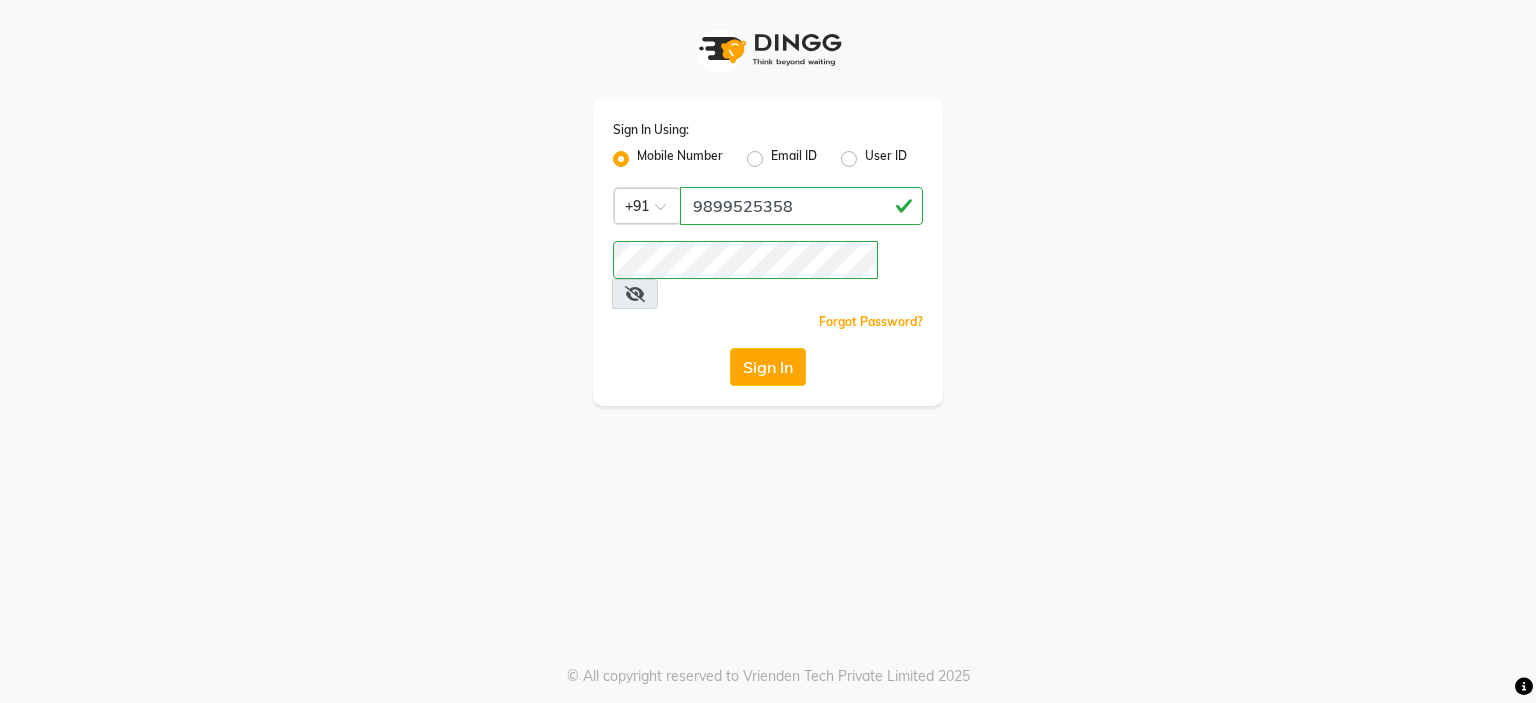scroll, scrollTop: 0, scrollLeft: 0, axis: both 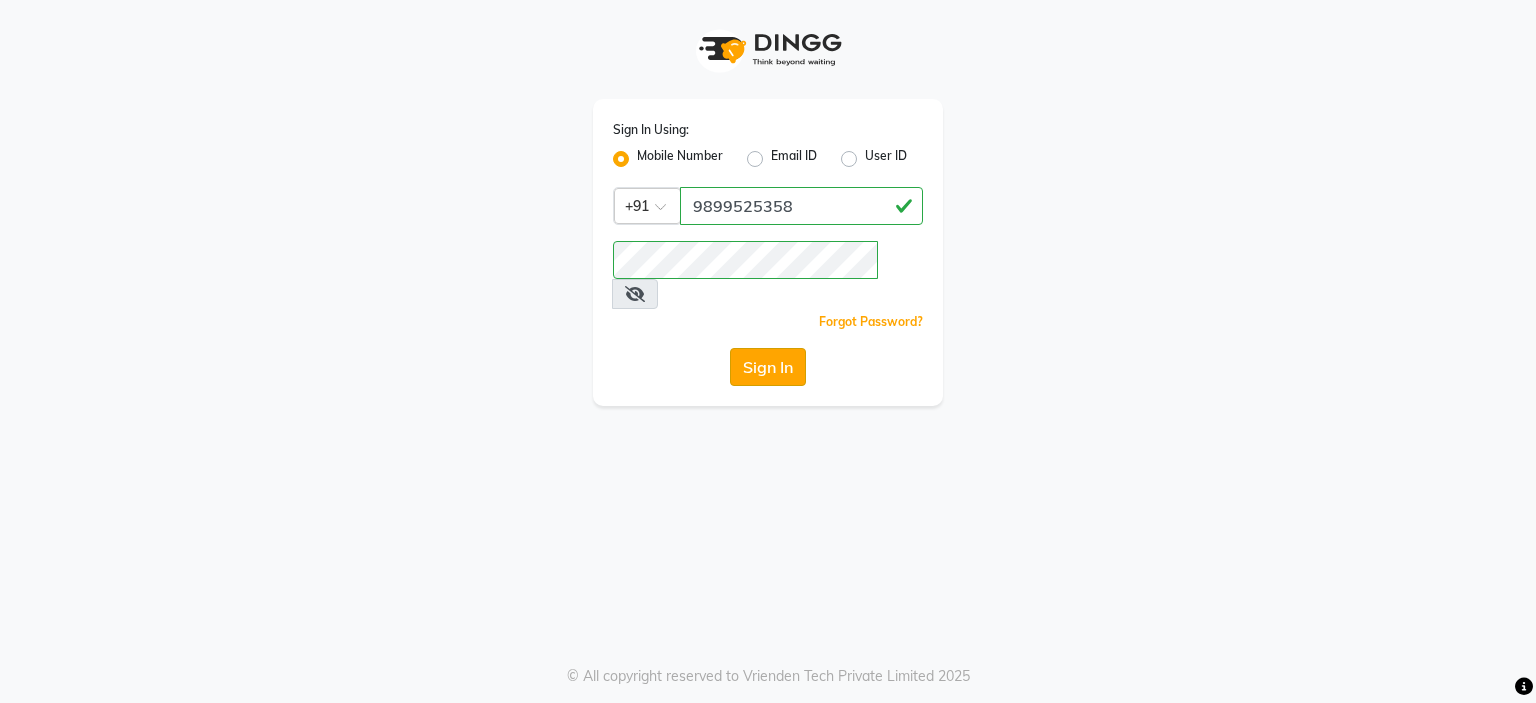 click on "Sign In" 